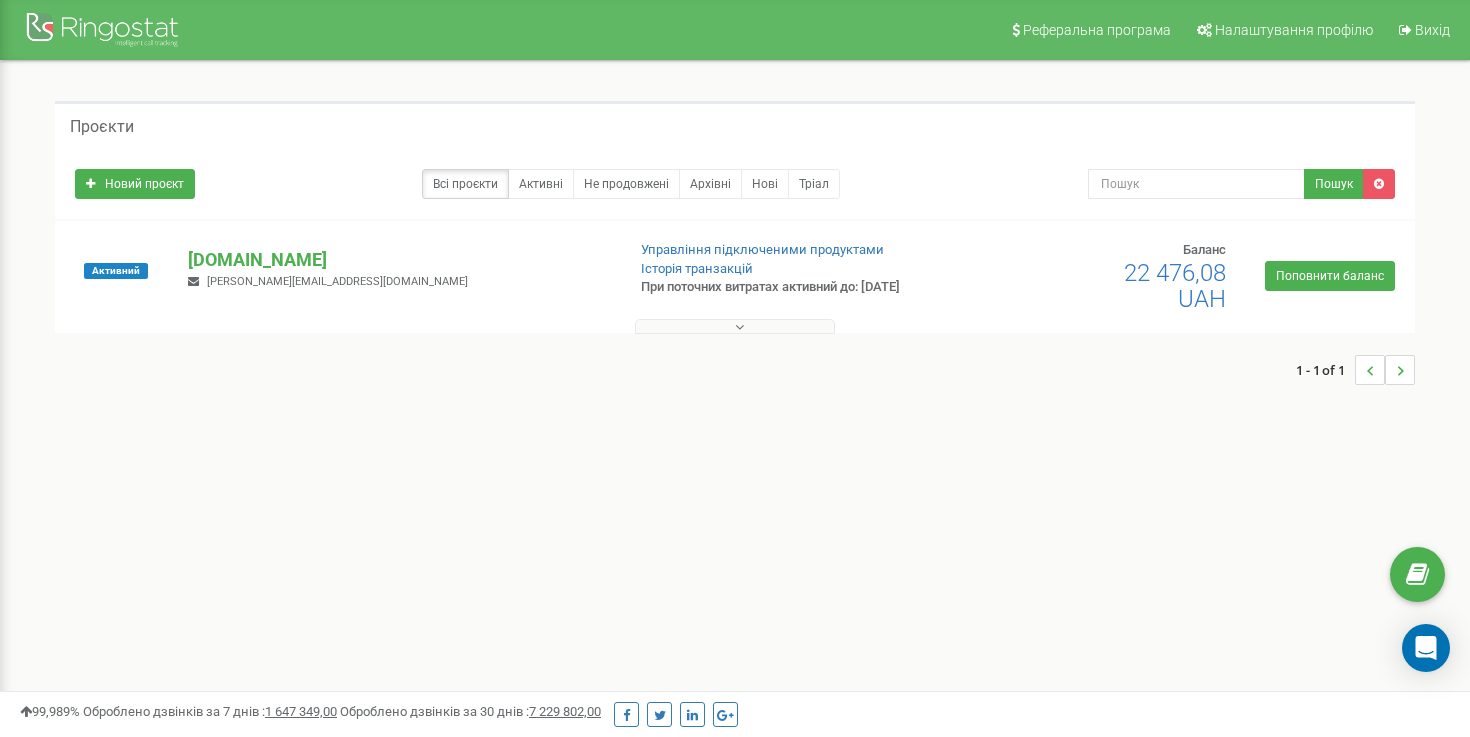 scroll, scrollTop: 0, scrollLeft: 0, axis: both 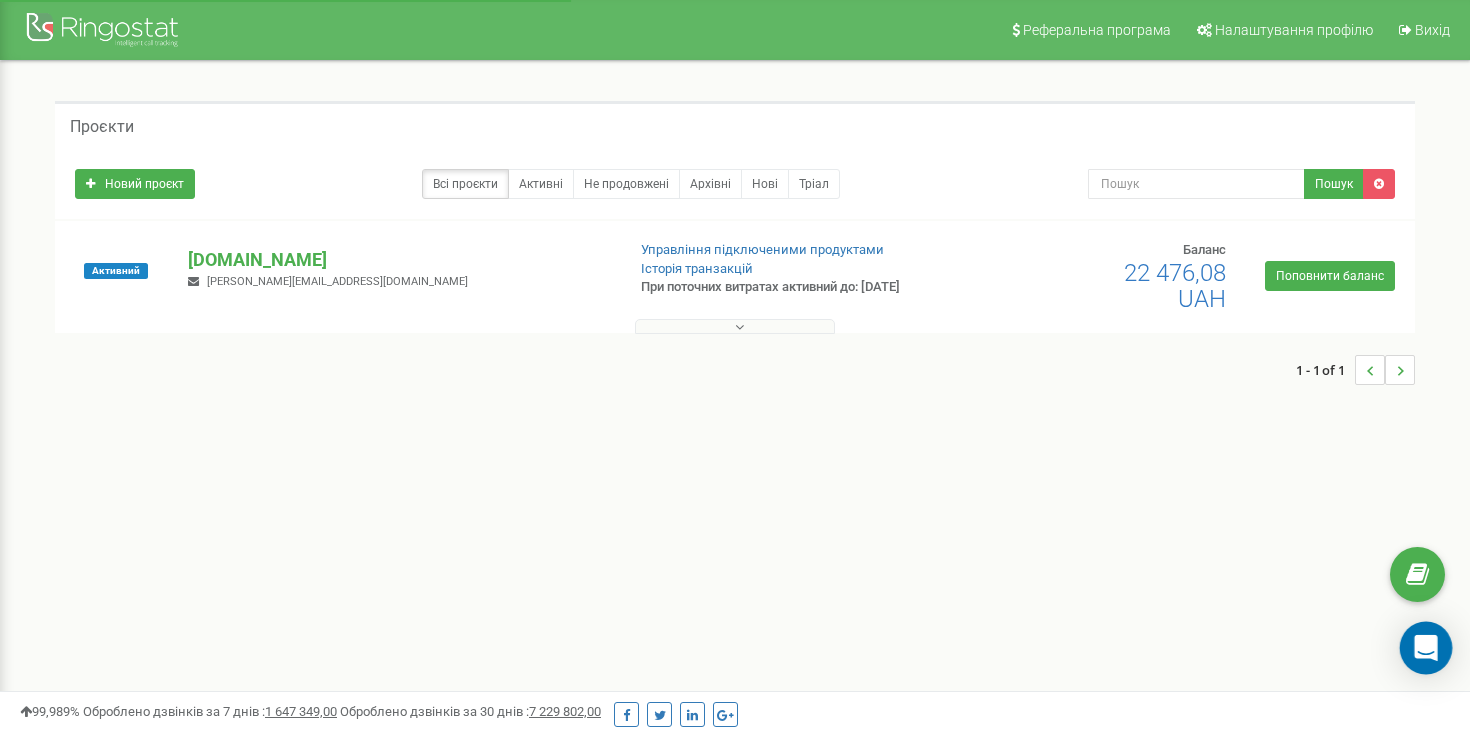 click 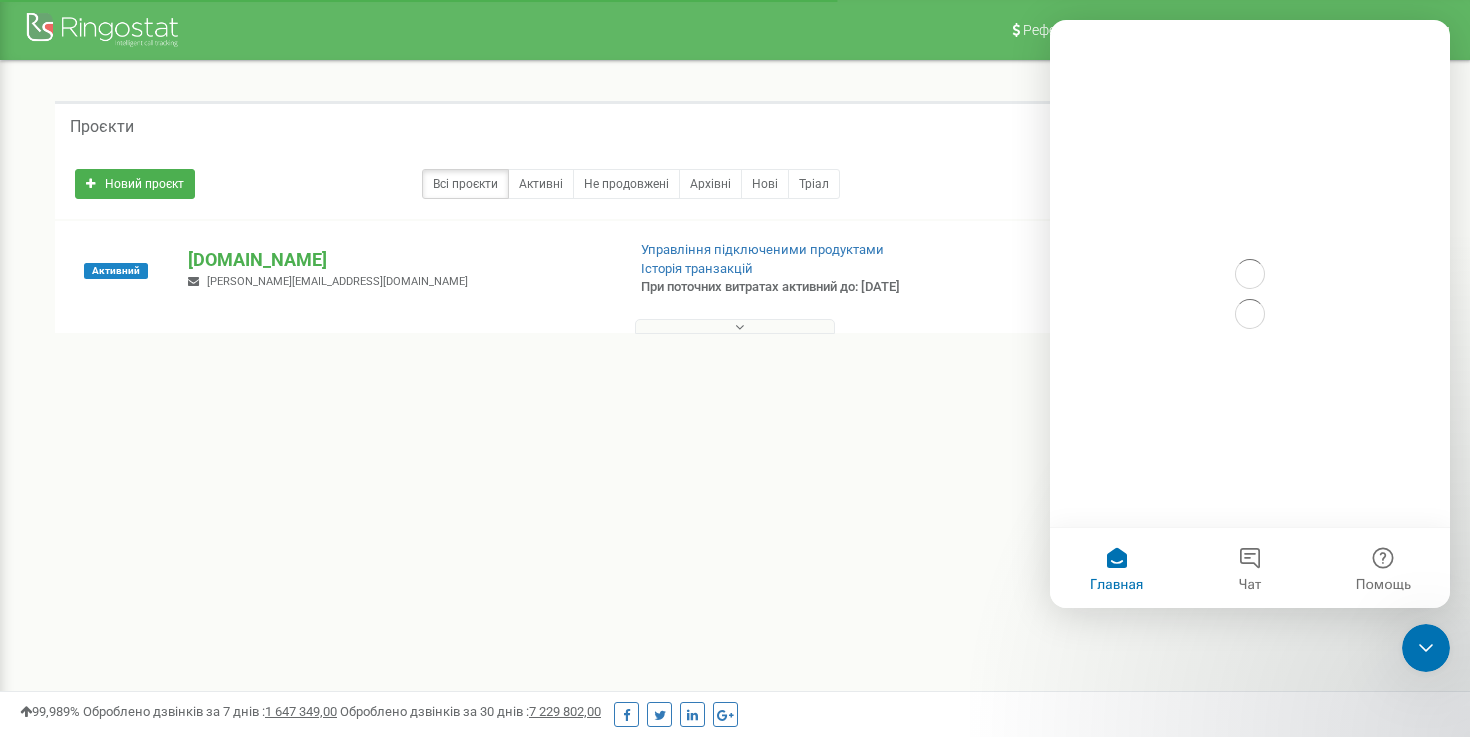 scroll, scrollTop: 0, scrollLeft: 0, axis: both 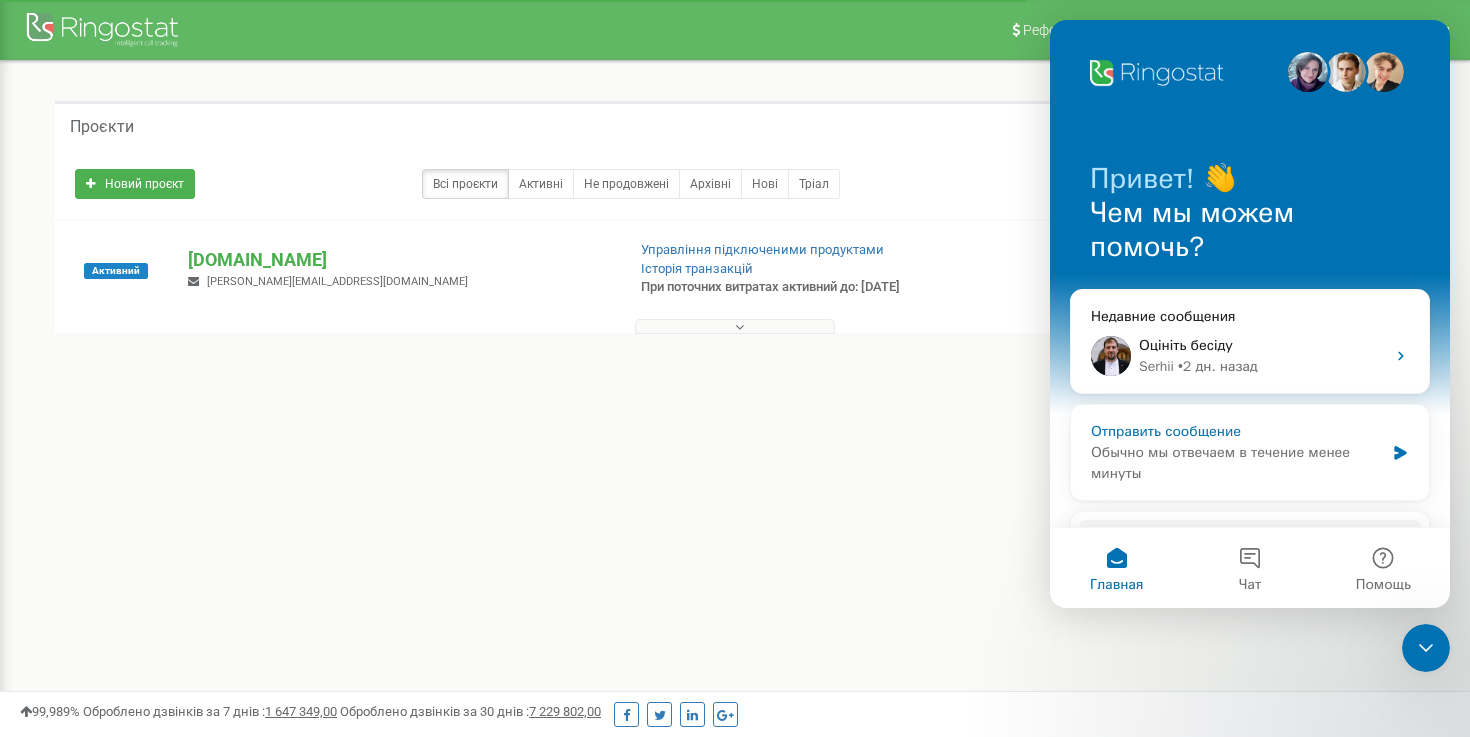 click on "Отправить сообщение" at bounding box center (1237, 431) 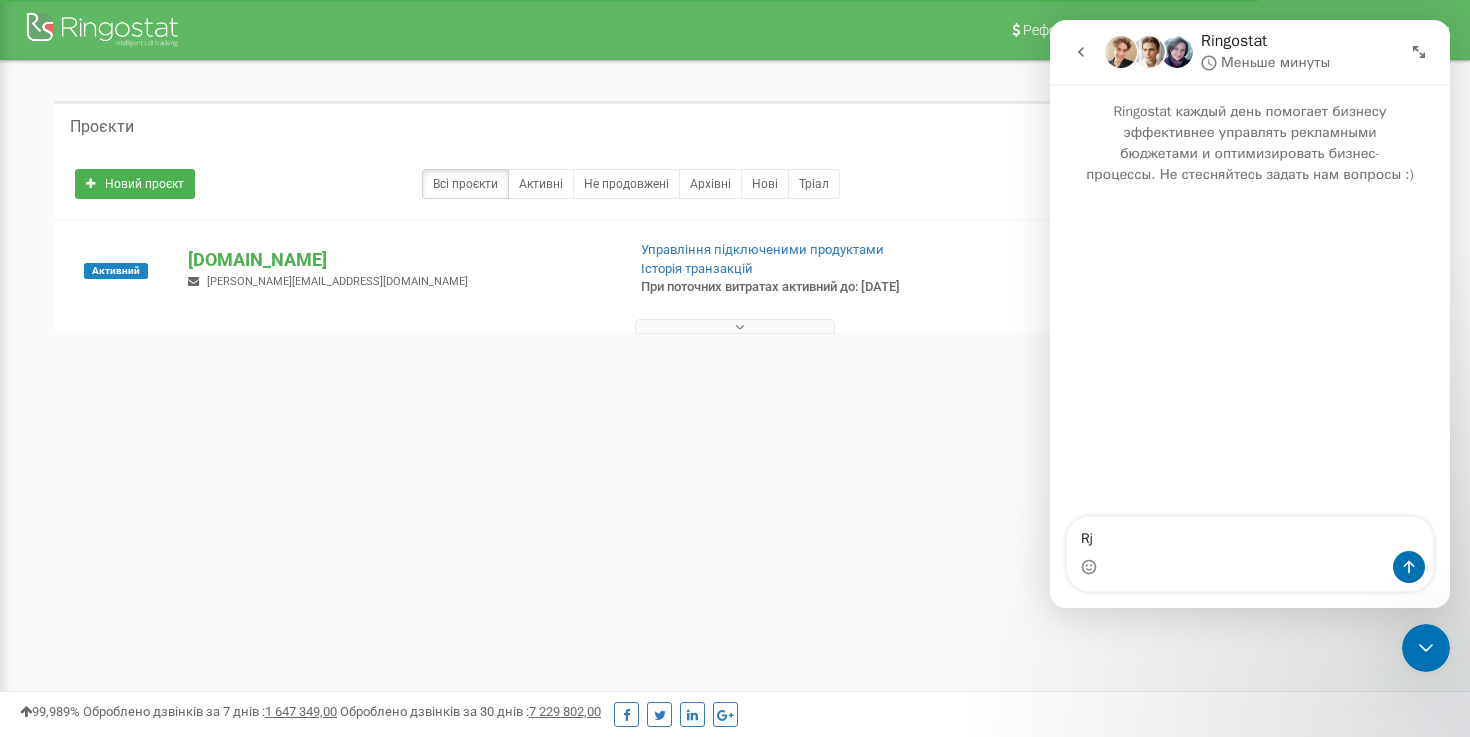 type on "R" 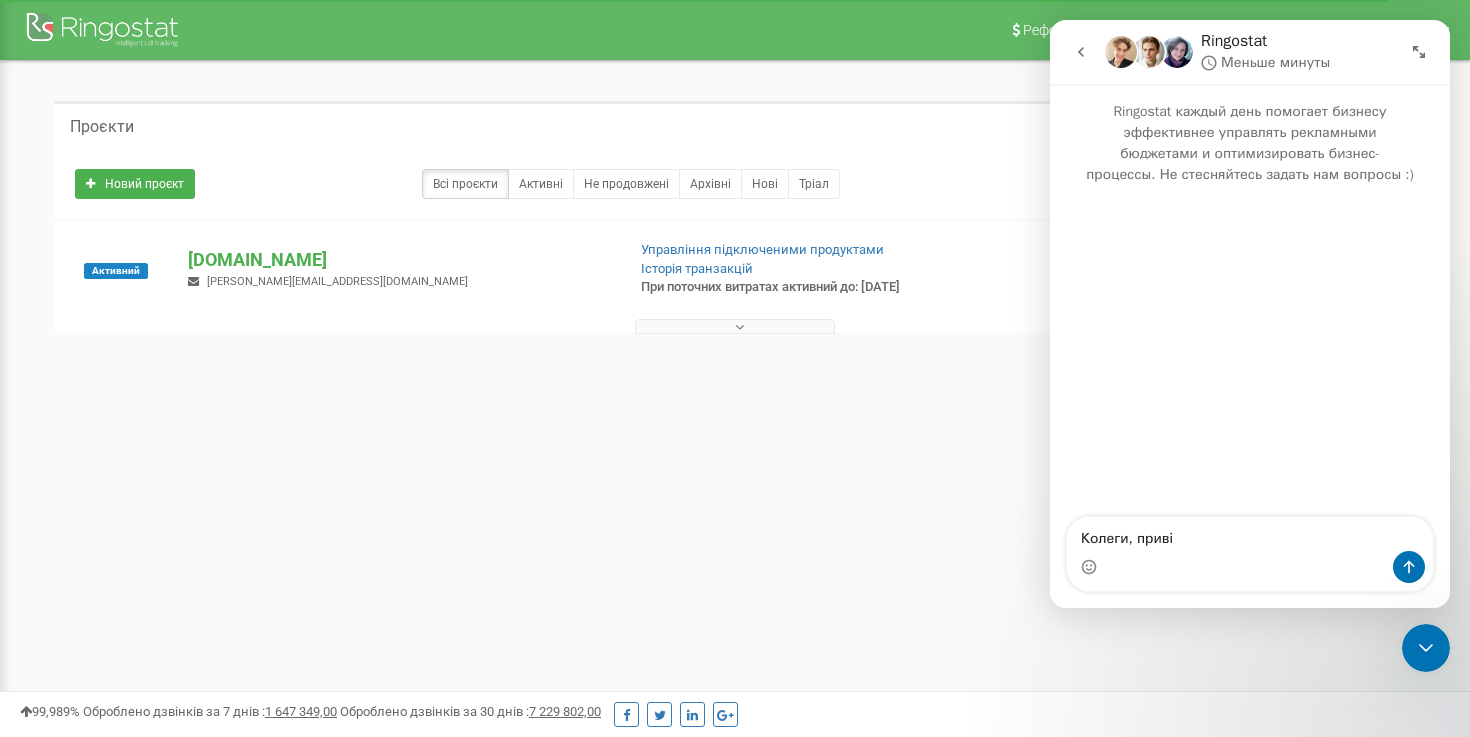 type on "Колеги, привіт" 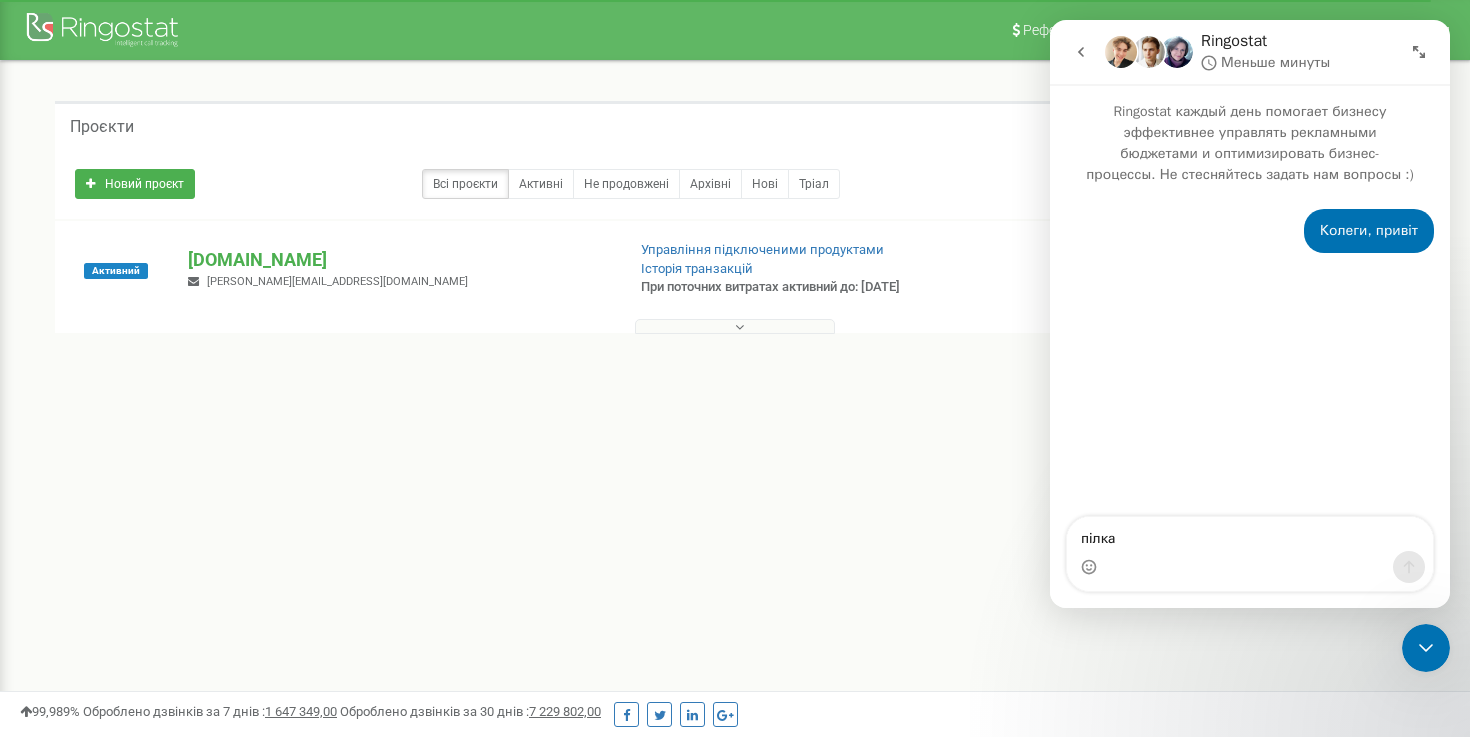 type on "пілка" 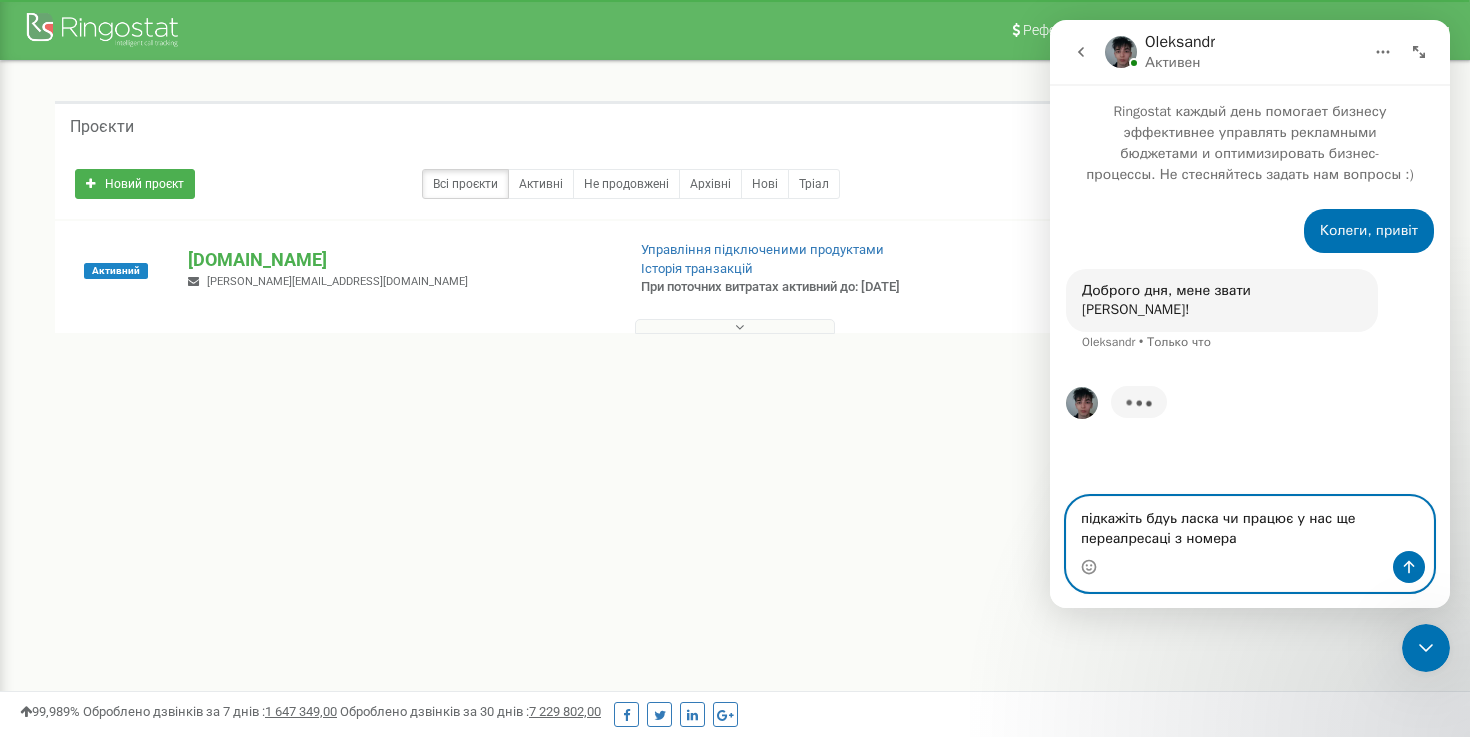 paste on "380989233607" 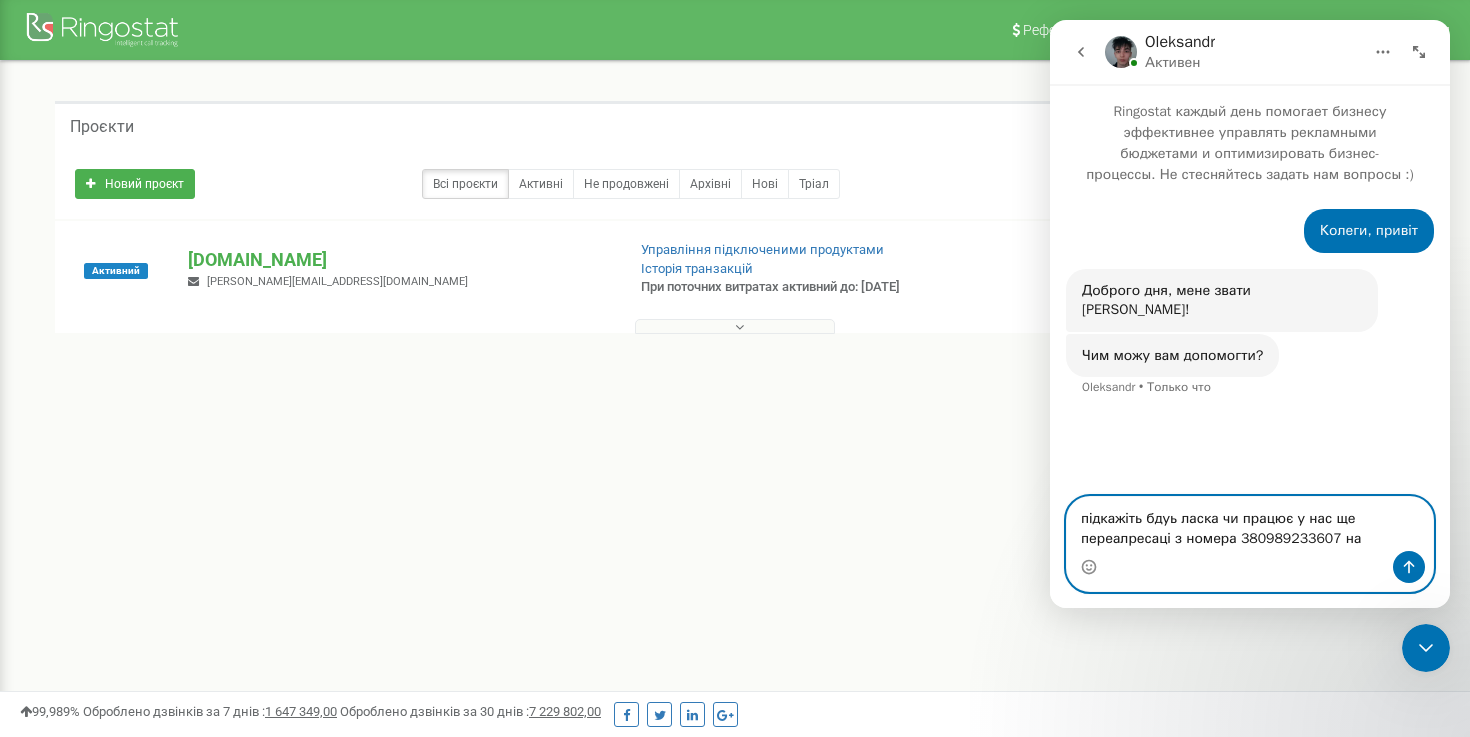 paste on "380737708895" 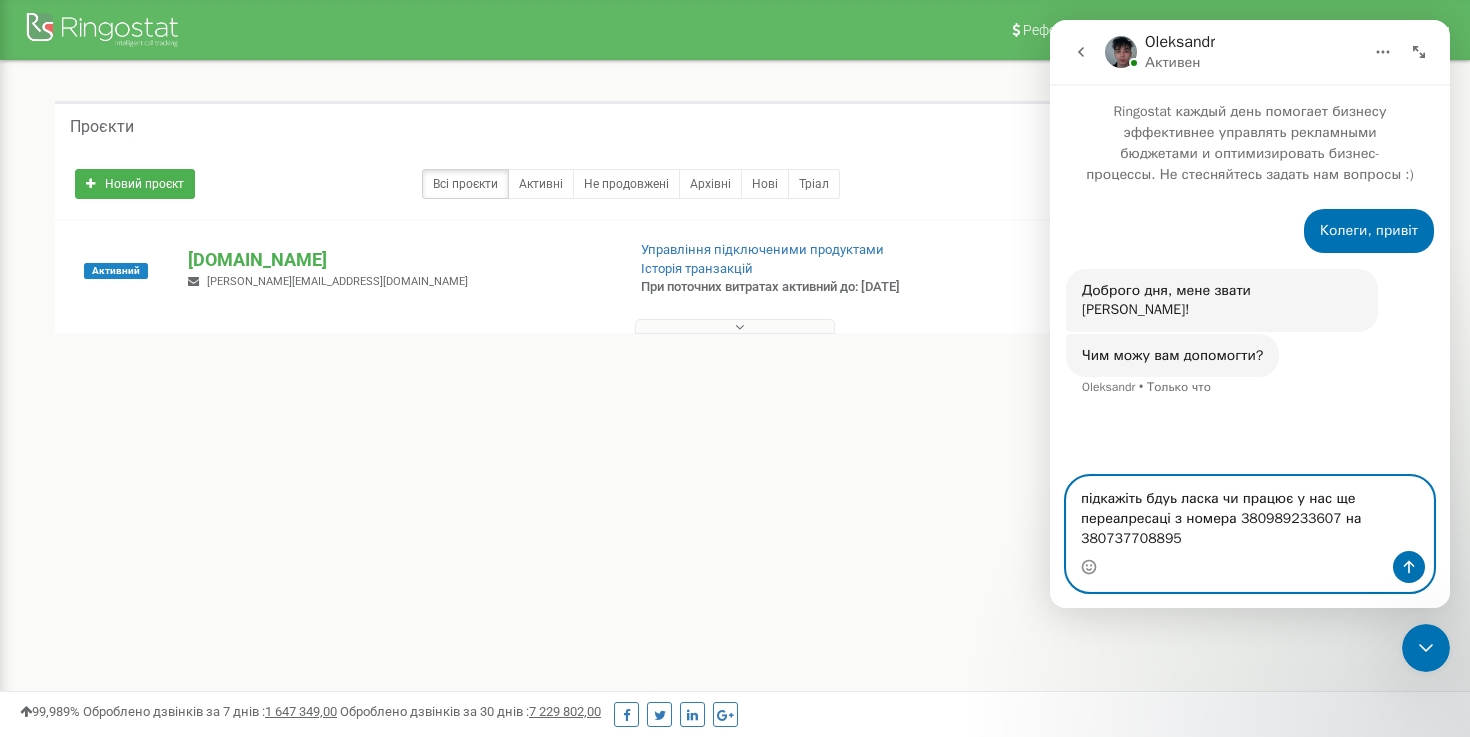 type on "підкажіть бдуь ласка чи працює у нас ще переалресаці з номера 380989233607 на 380737708895?" 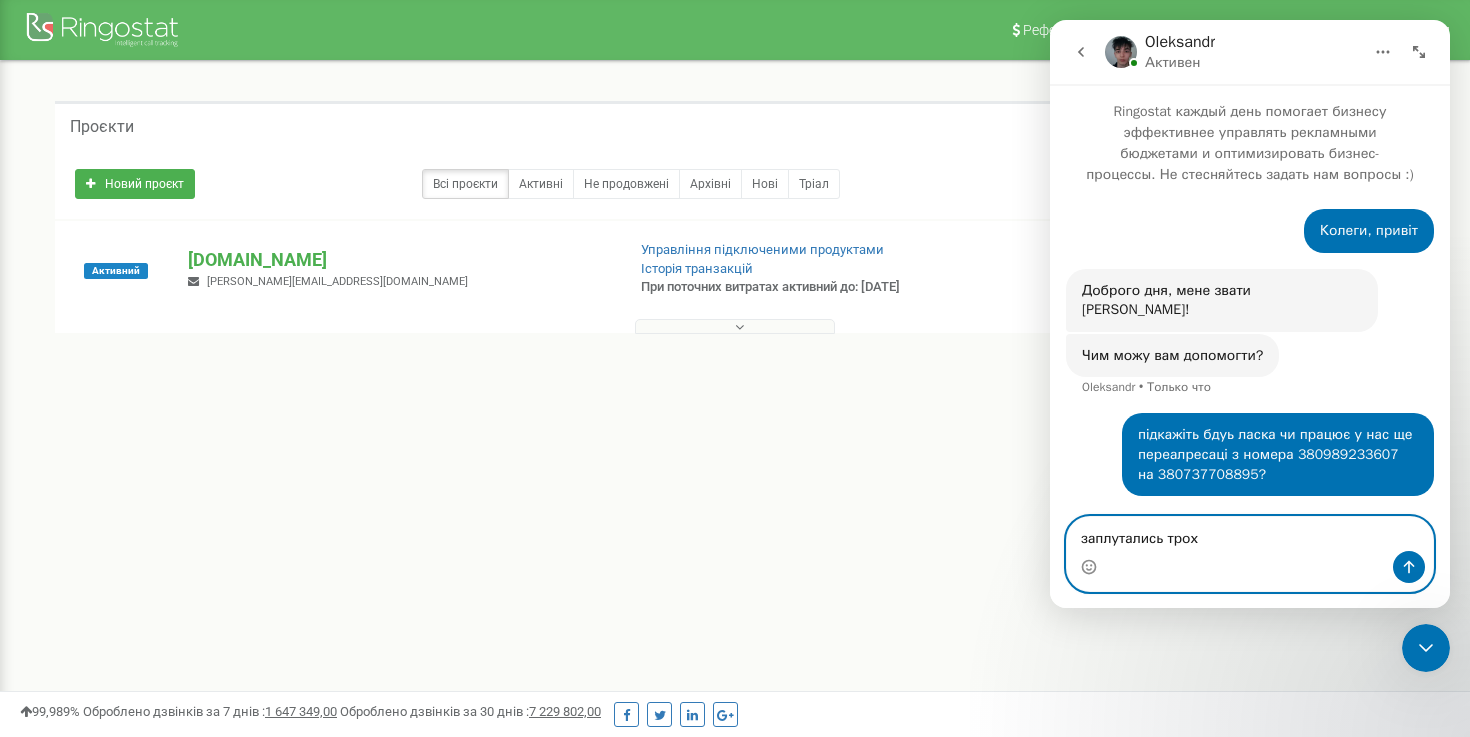 type on "заплутались трохи" 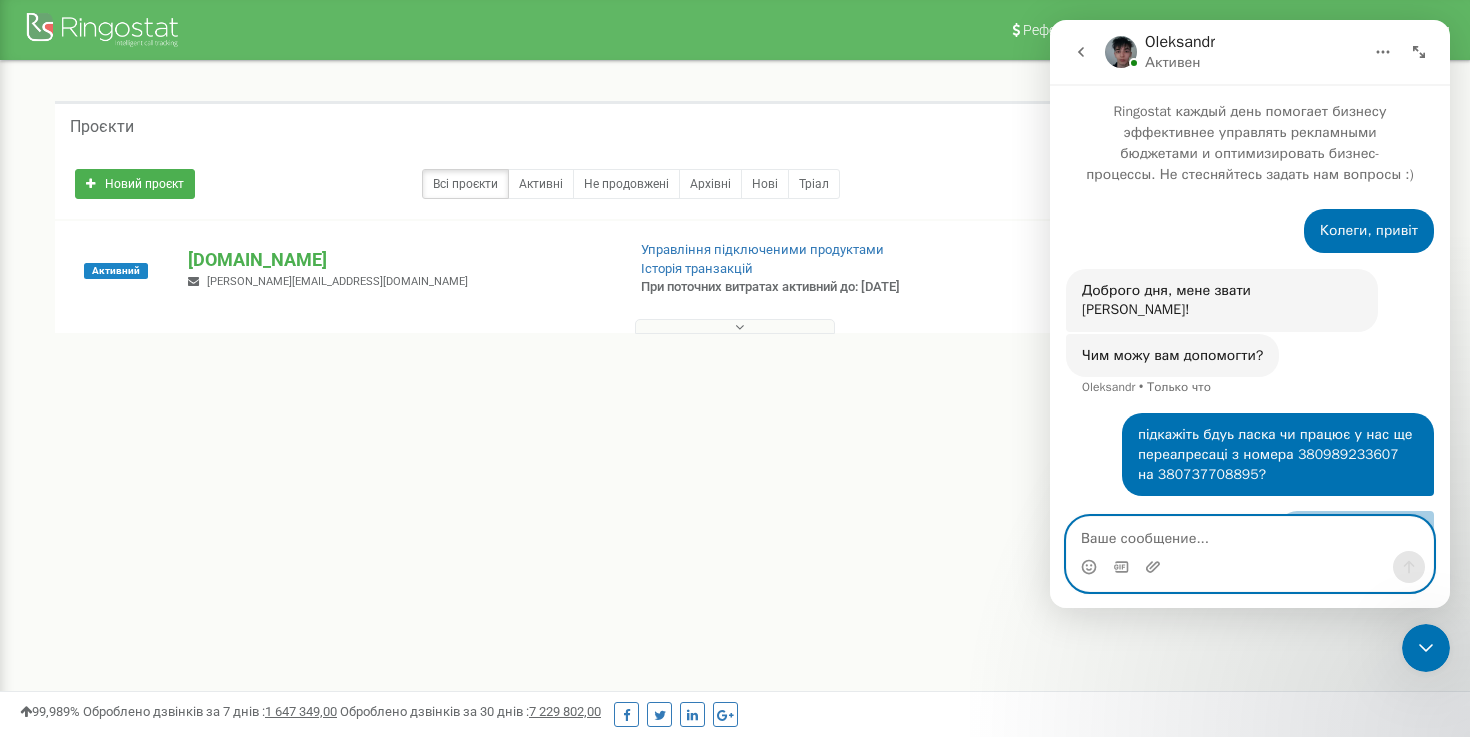 scroll, scrollTop: 27, scrollLeft: 0, axis: vertical 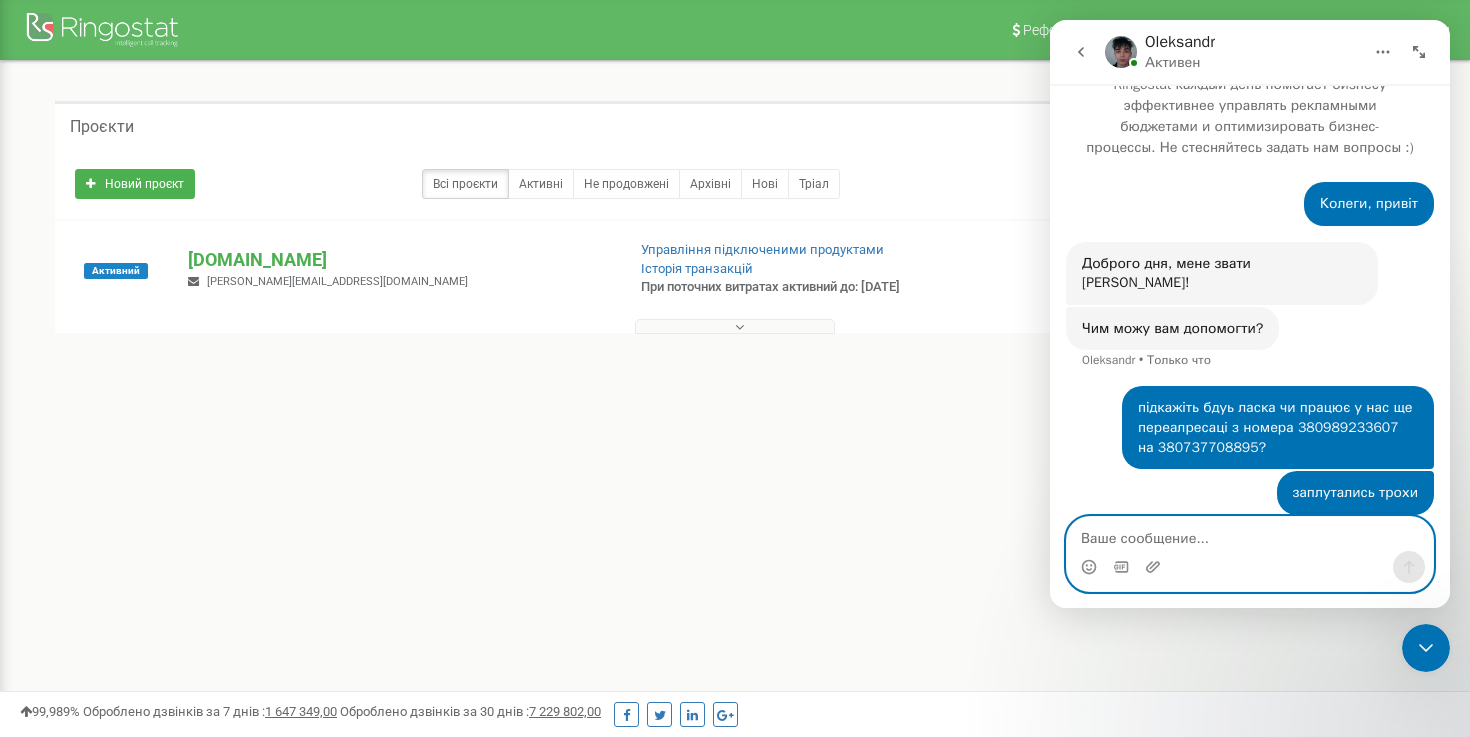 type 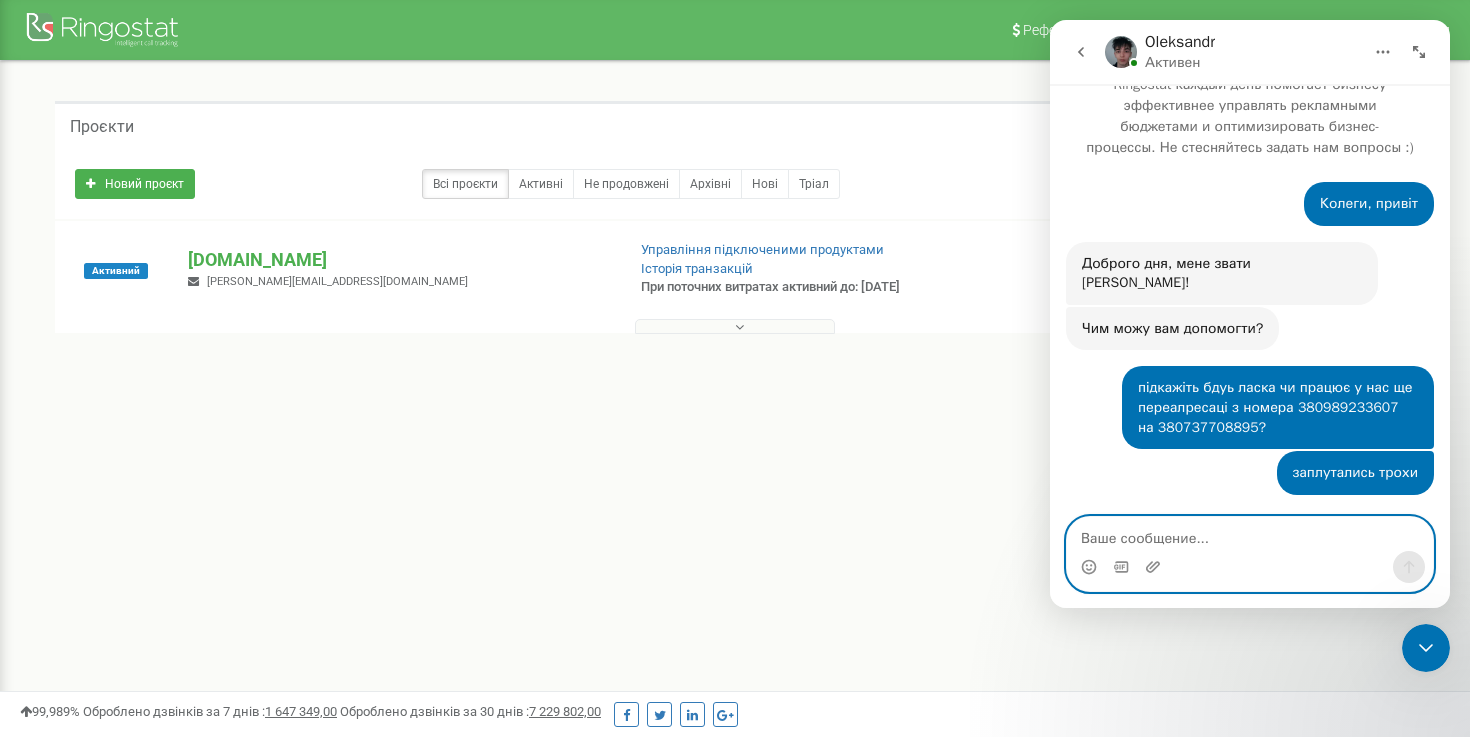 scroll, scrollTop: 87, scrollLeft: 0, axis: vertical 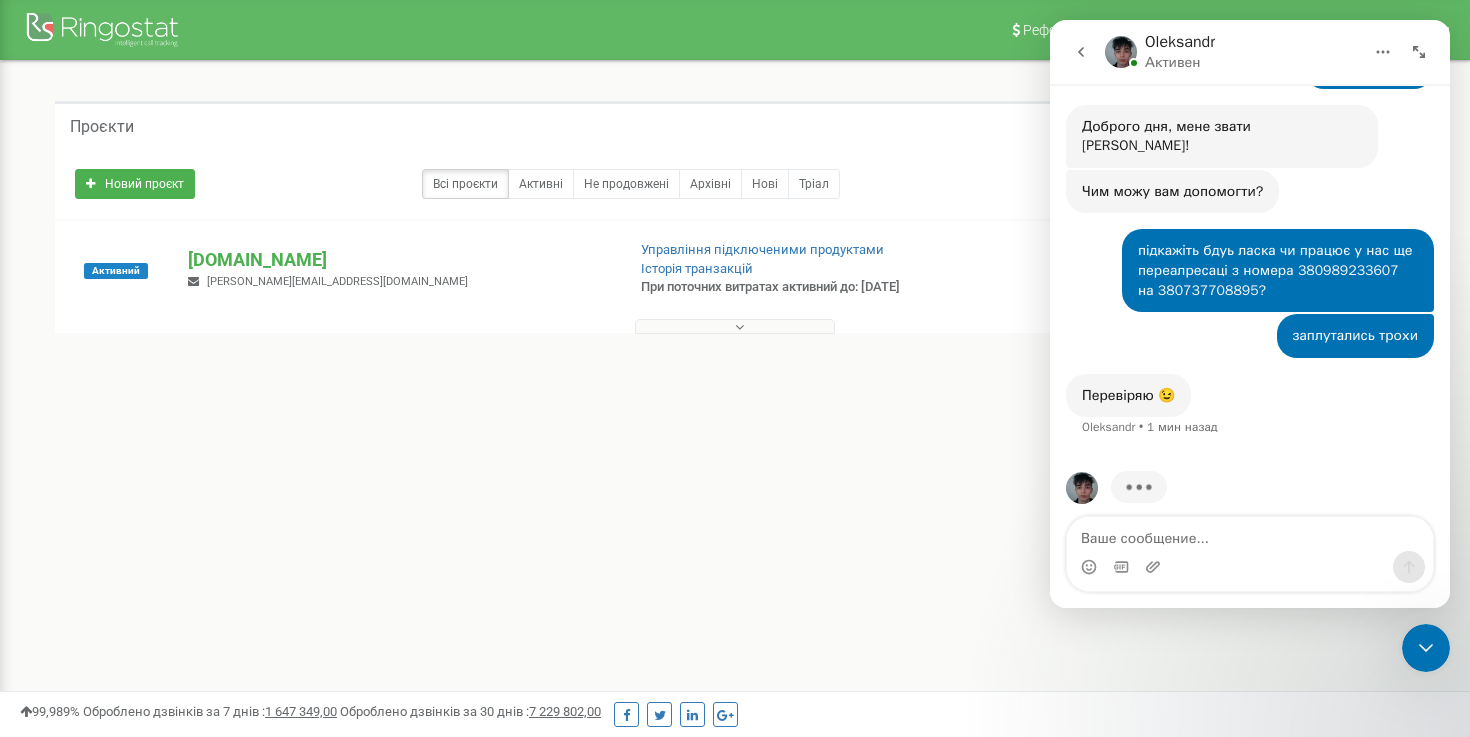 click at bounding box center (735, 326) 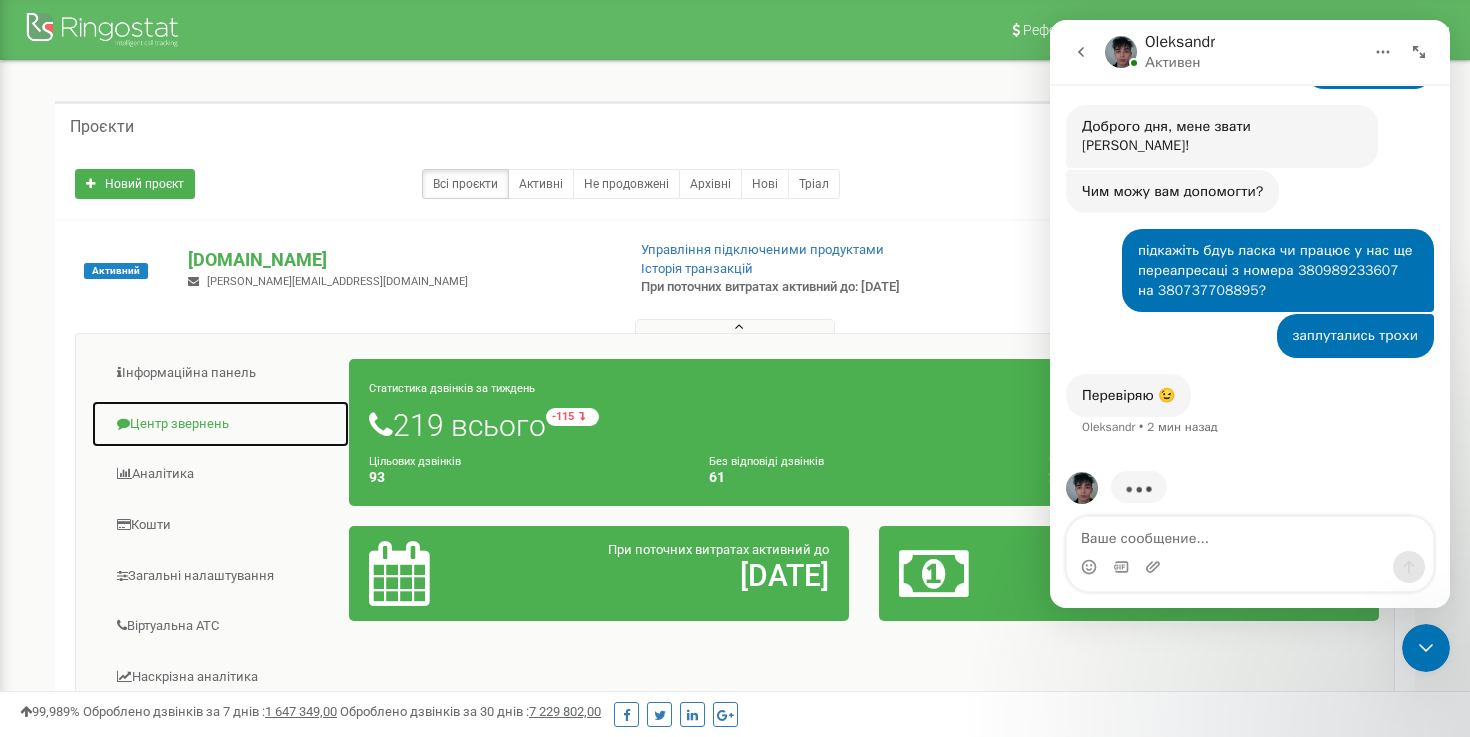 click on "Центр звернень" at bounding box center (220, 424) 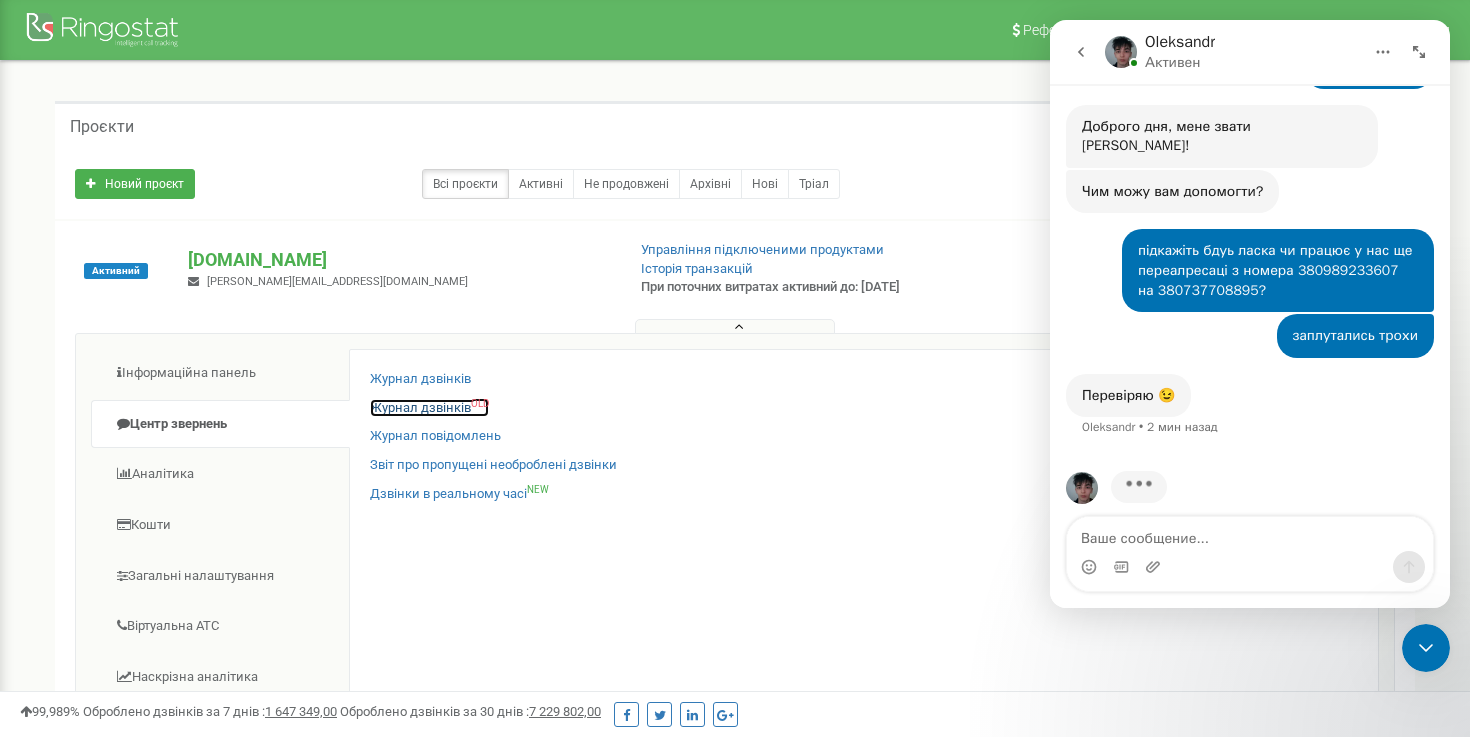 click on "Журнал дзвінків  OLD" at bounding box center (429, 408) 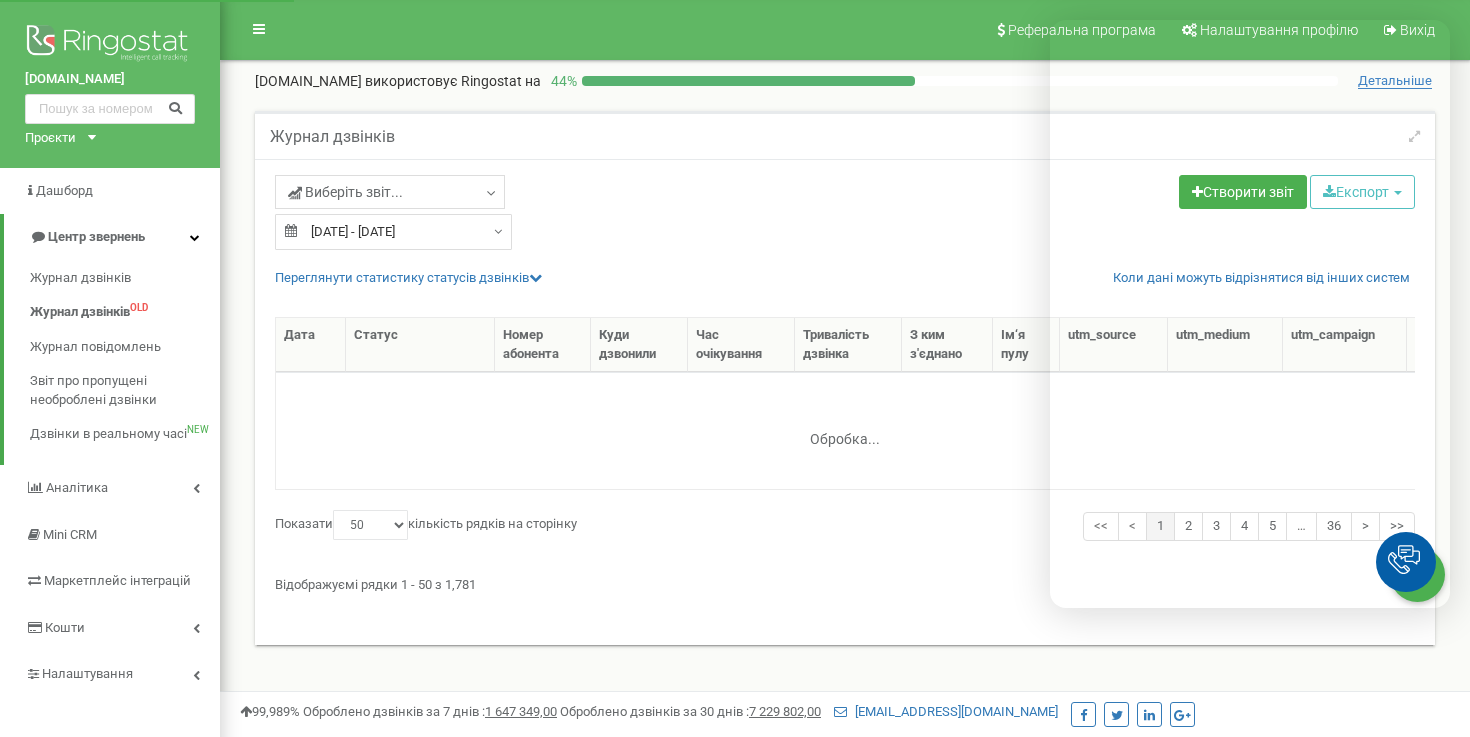 select on "50" 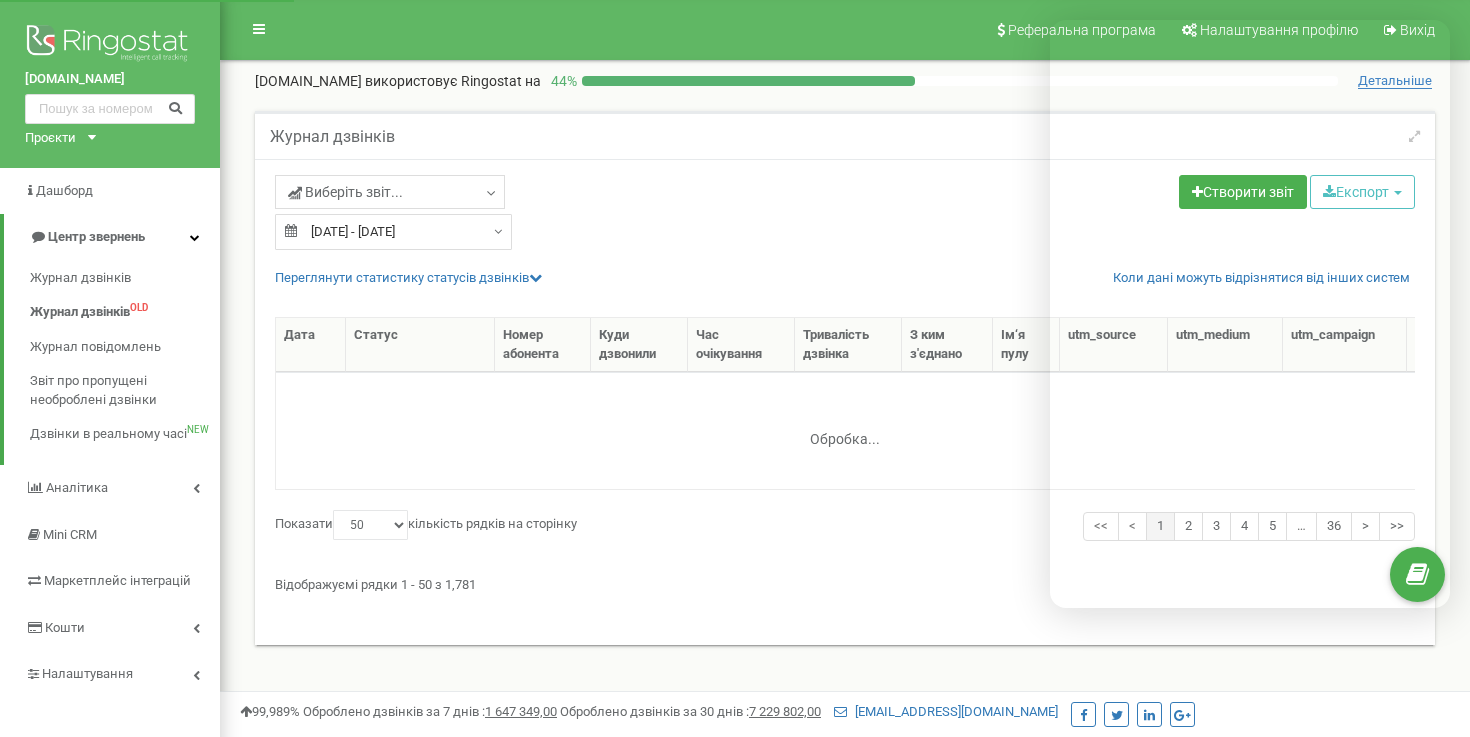 scroll, scrollTop: 0, scrollLeft: 0, axis: both 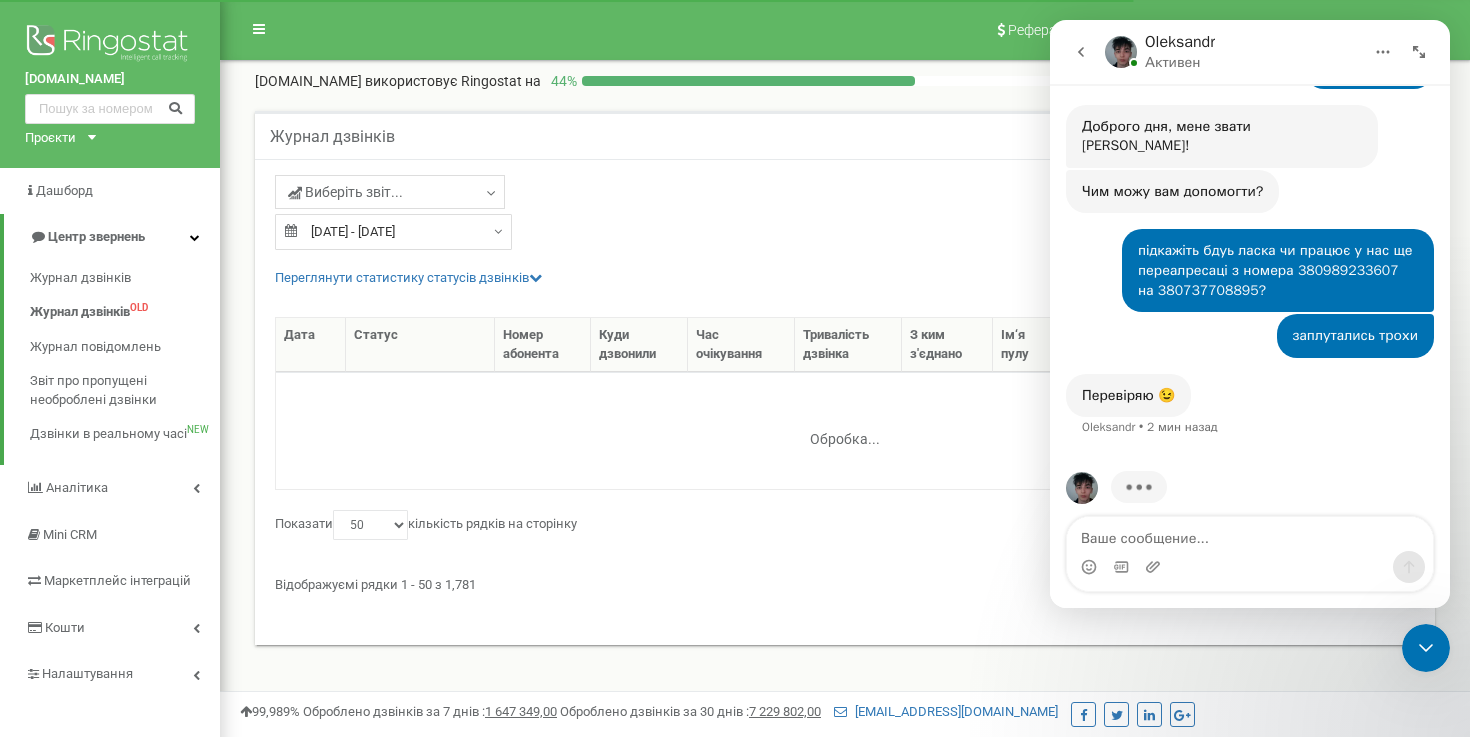 click 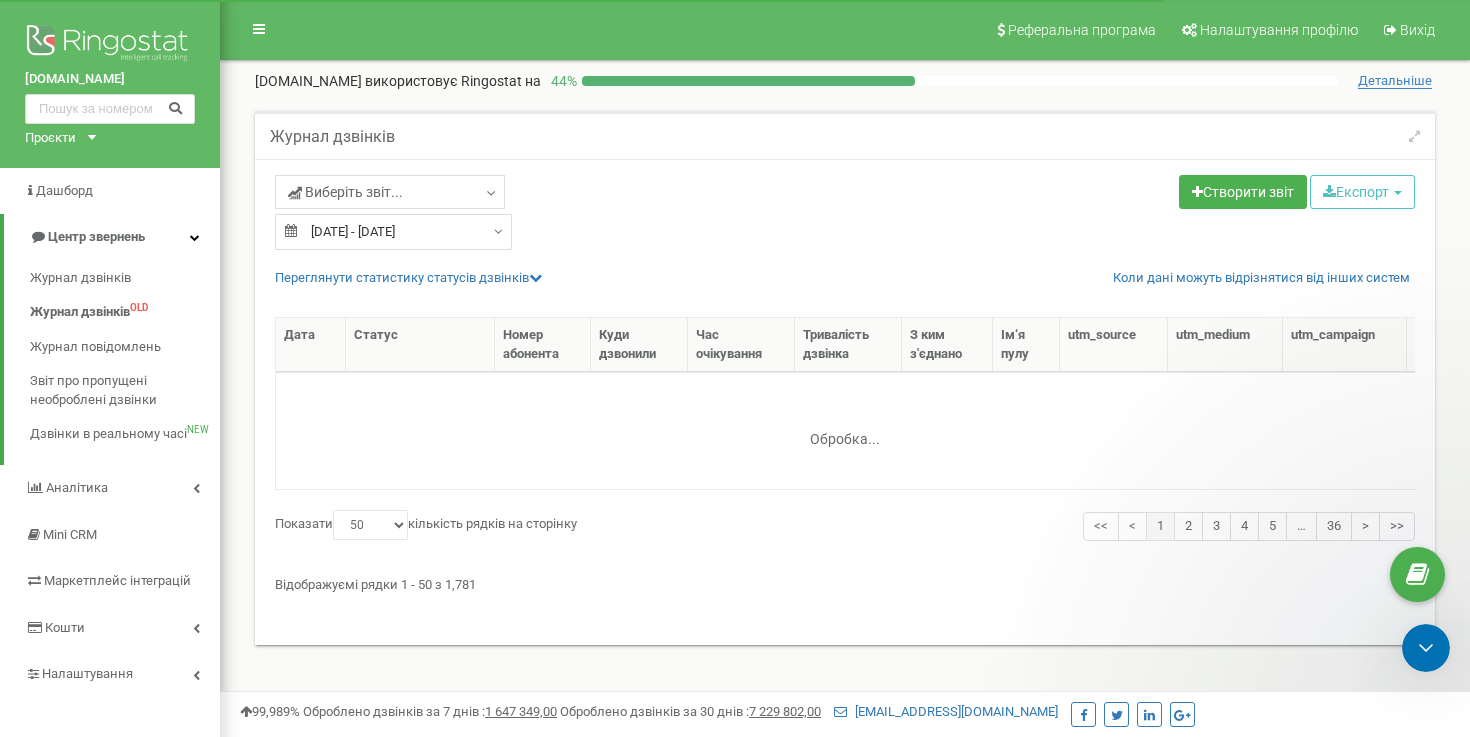 scroll, scrollTop: 0, scrollLeft: 0, axis: both 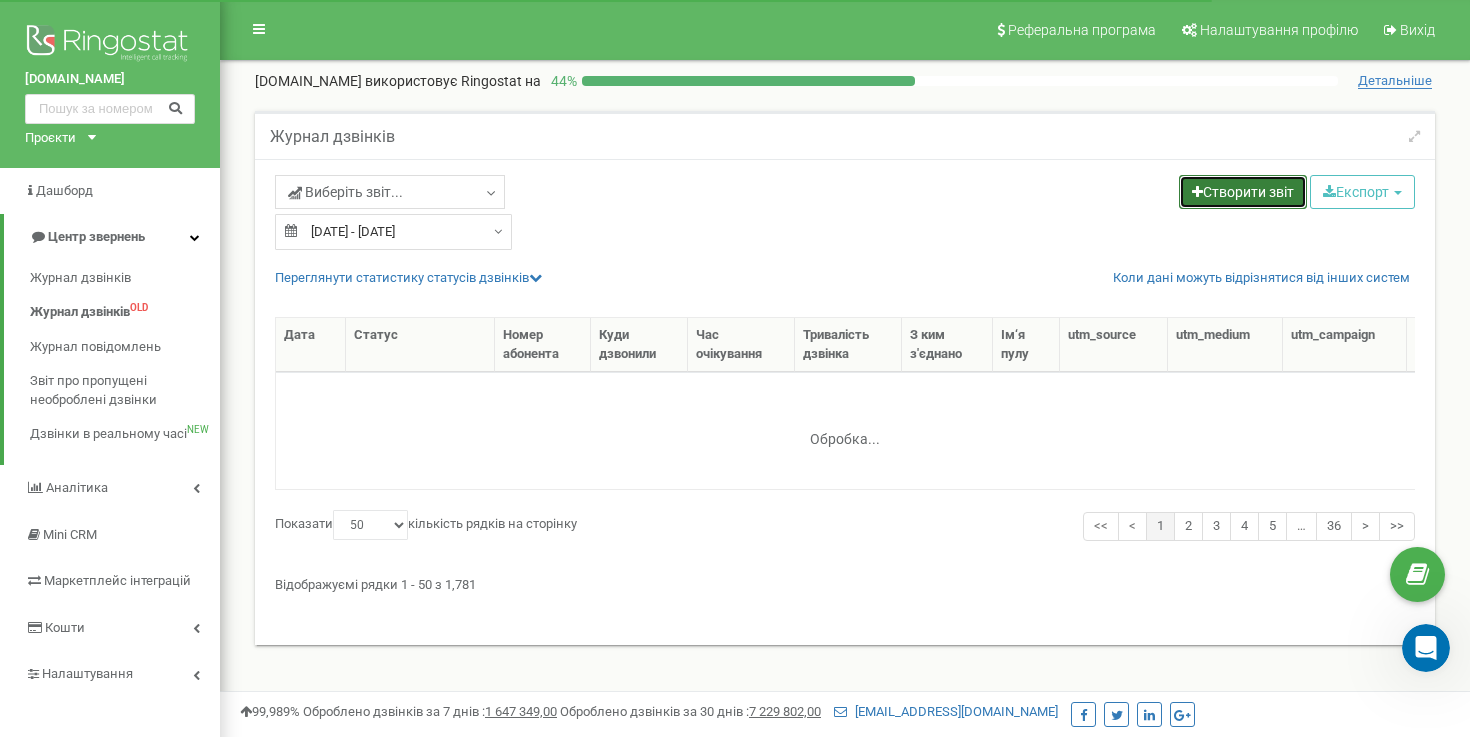 click on "Створити звіт" at bounding box center [1243, 192] 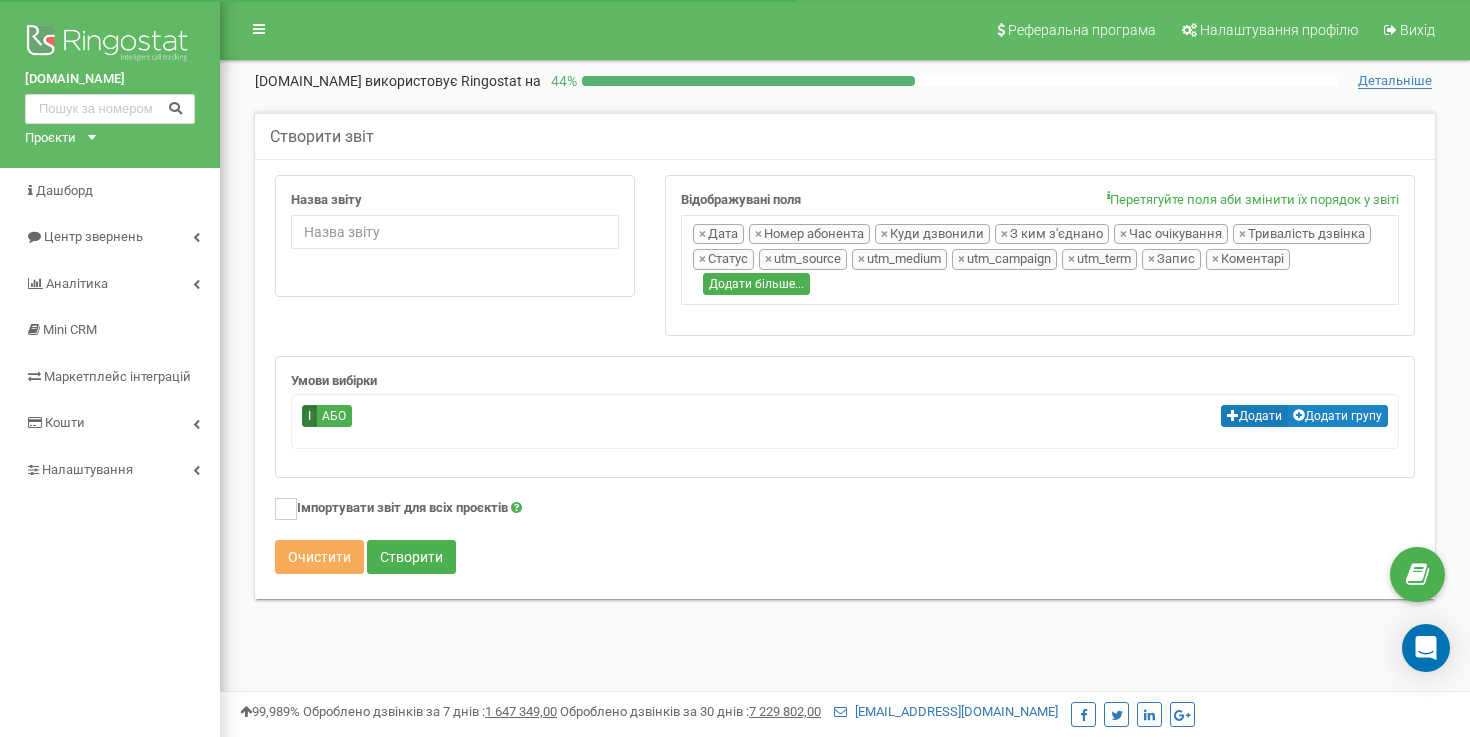 scroll, scrollTop: 0, scrollLeft: 0, axis: both 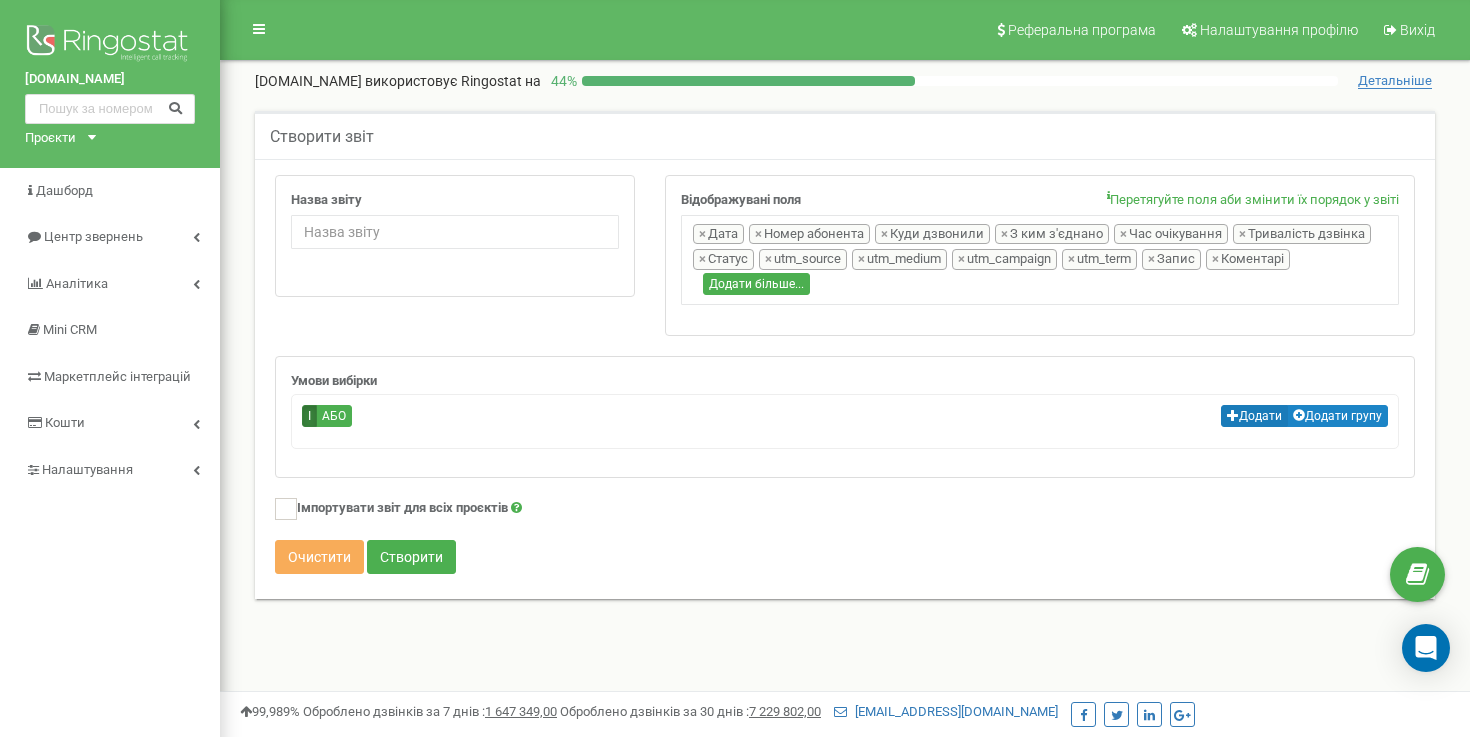 click at bounding box center (1233, 415) 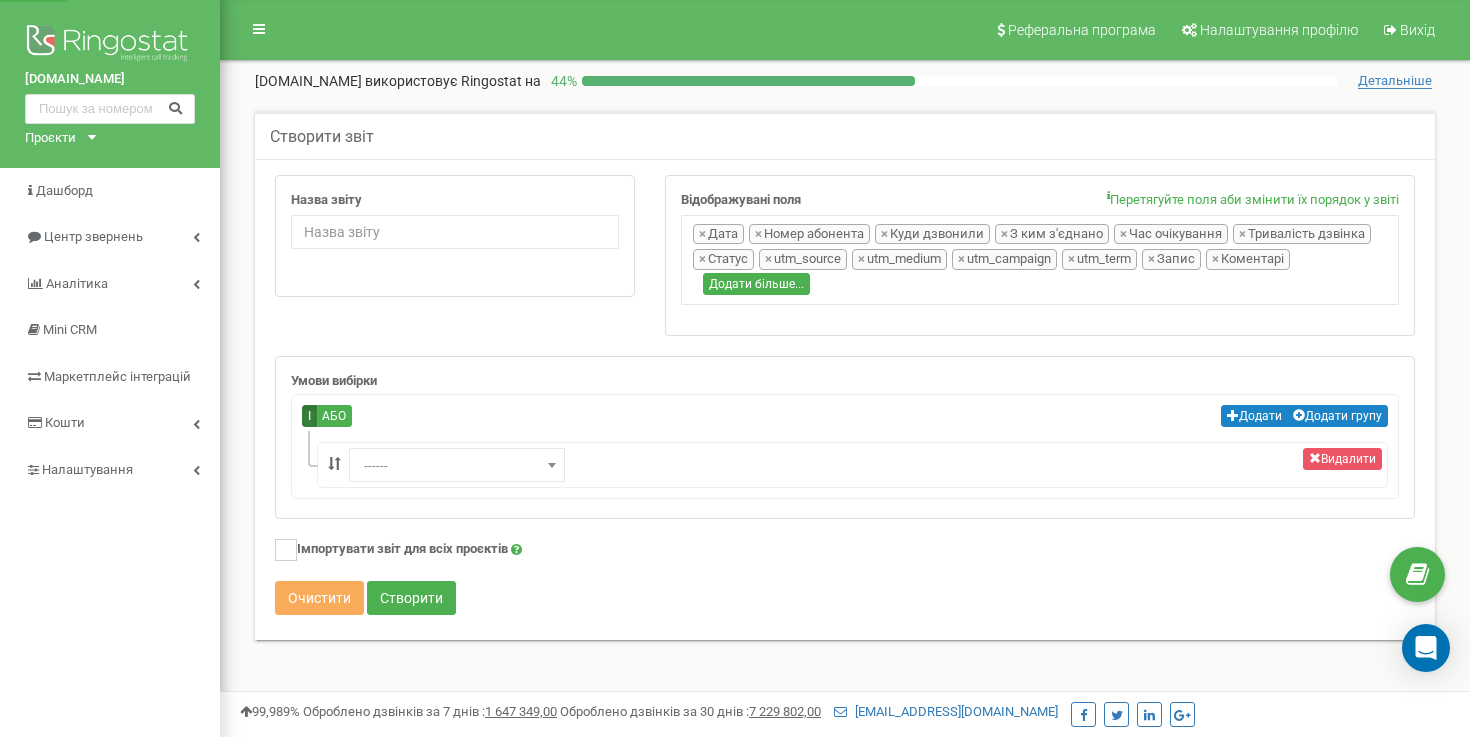 click on "------" at bounding box center [457, 466] 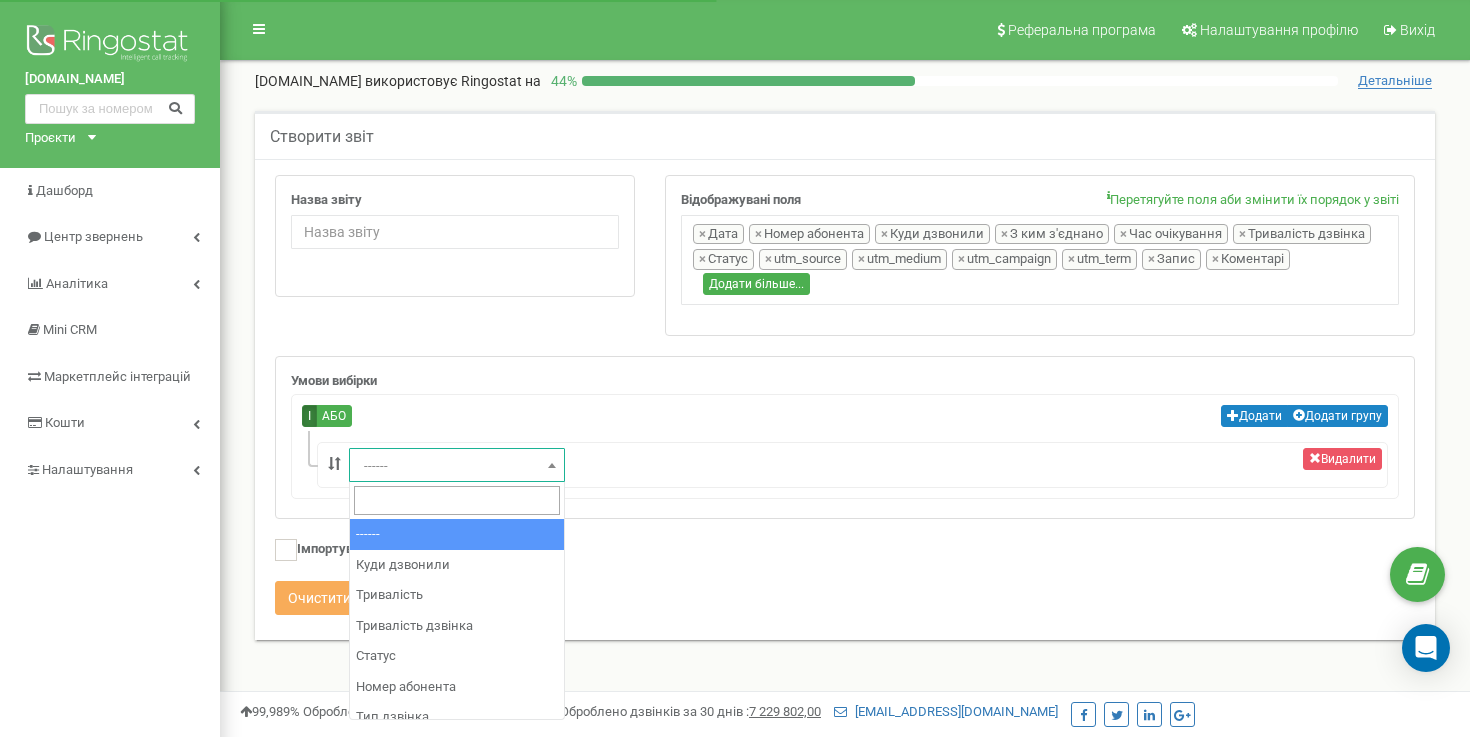 select on "dst" 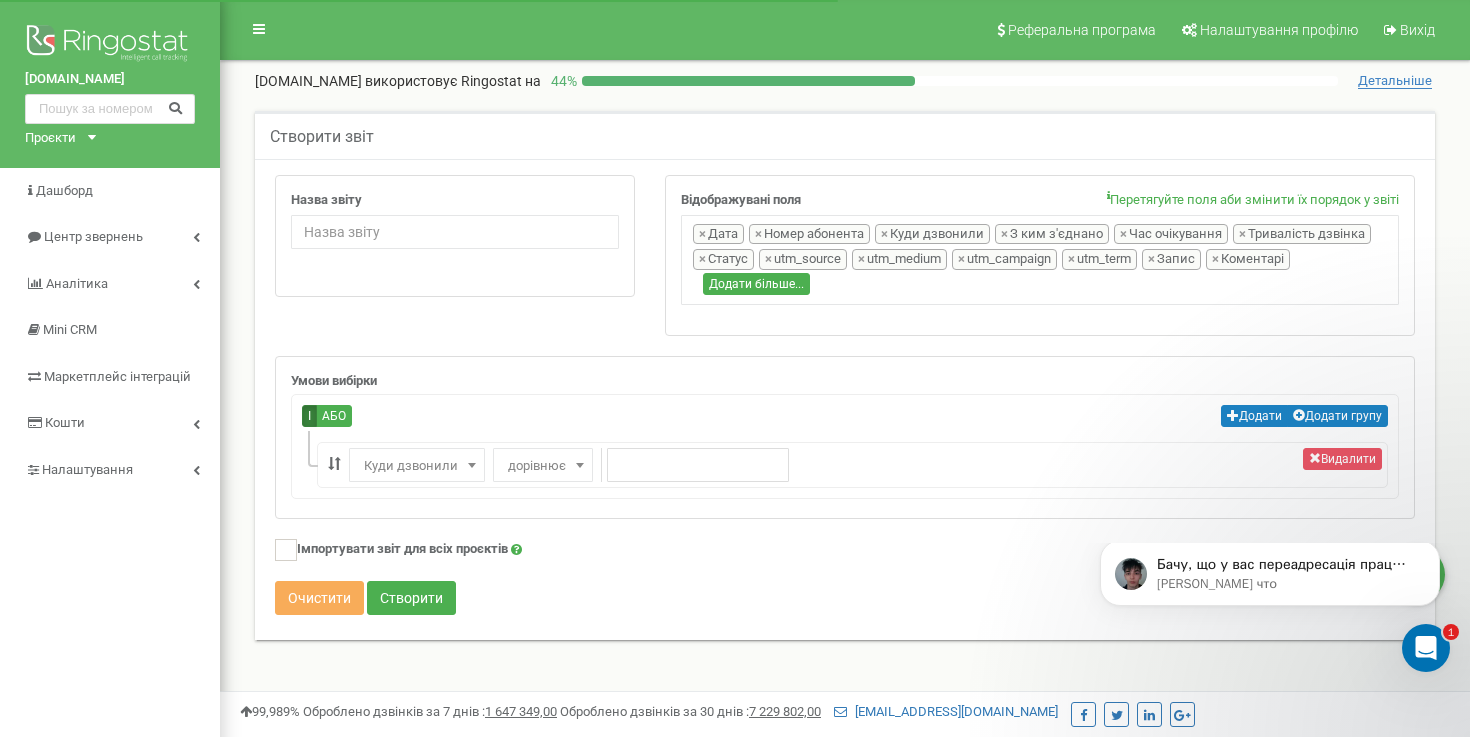 scroll, scrollTop: 0, scrollLeft: 0, axis: both 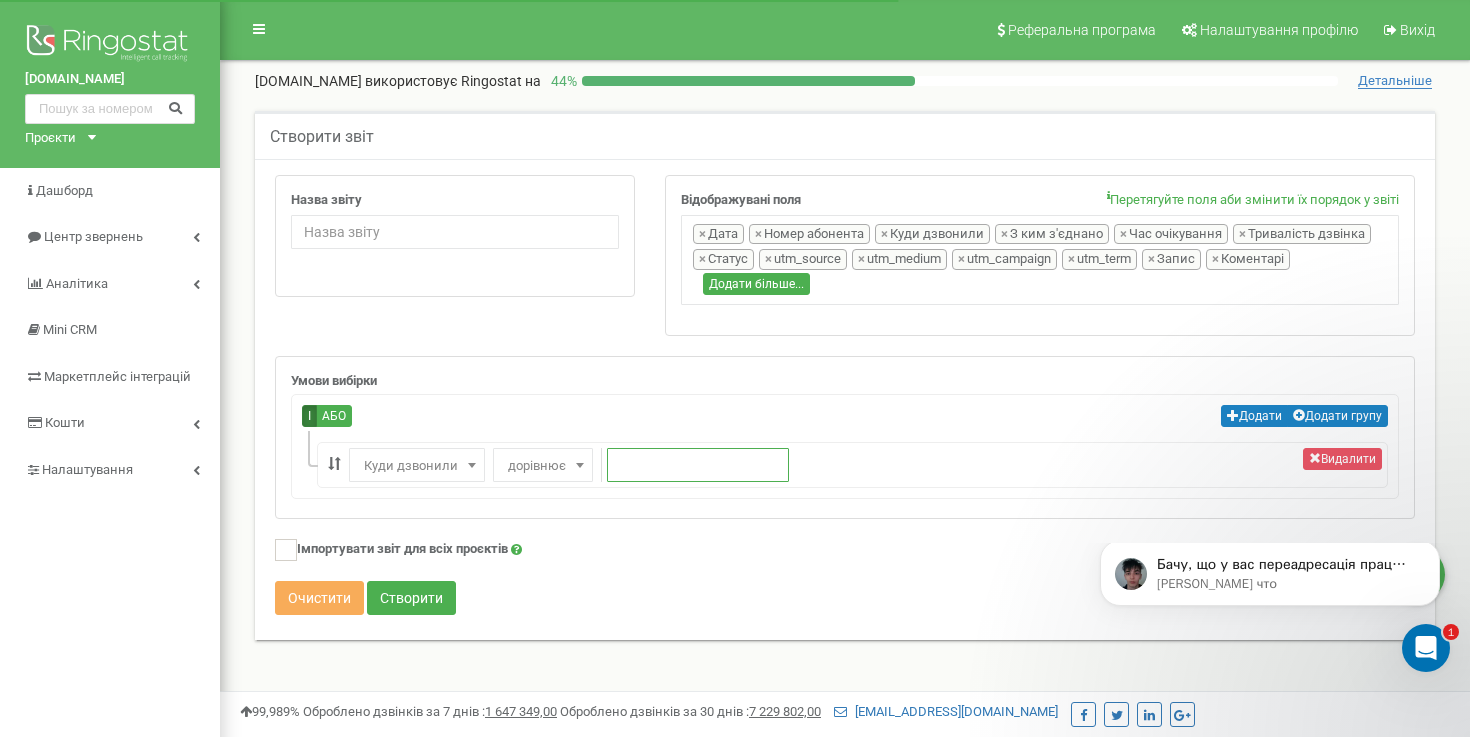 click at bounding box center (698, 465) 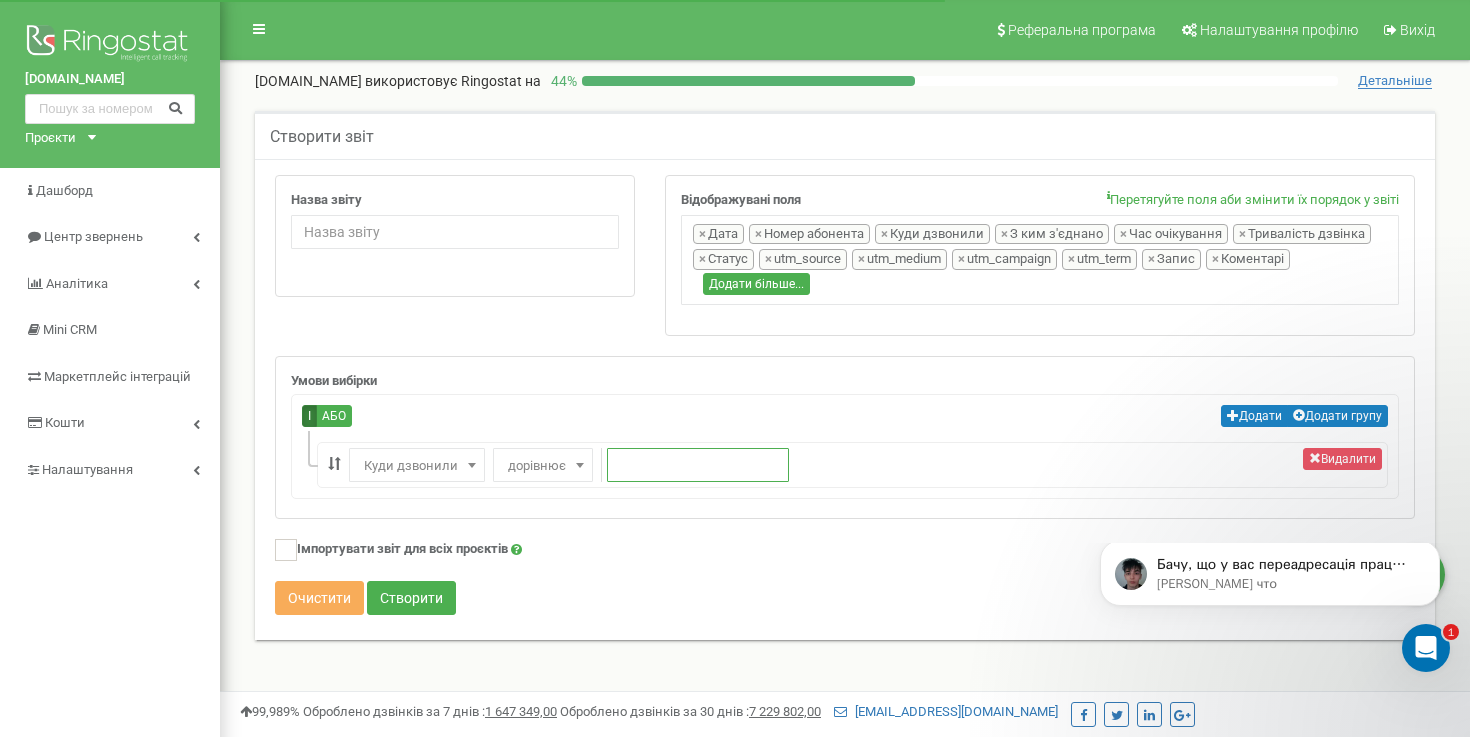 paste on "380737708895" 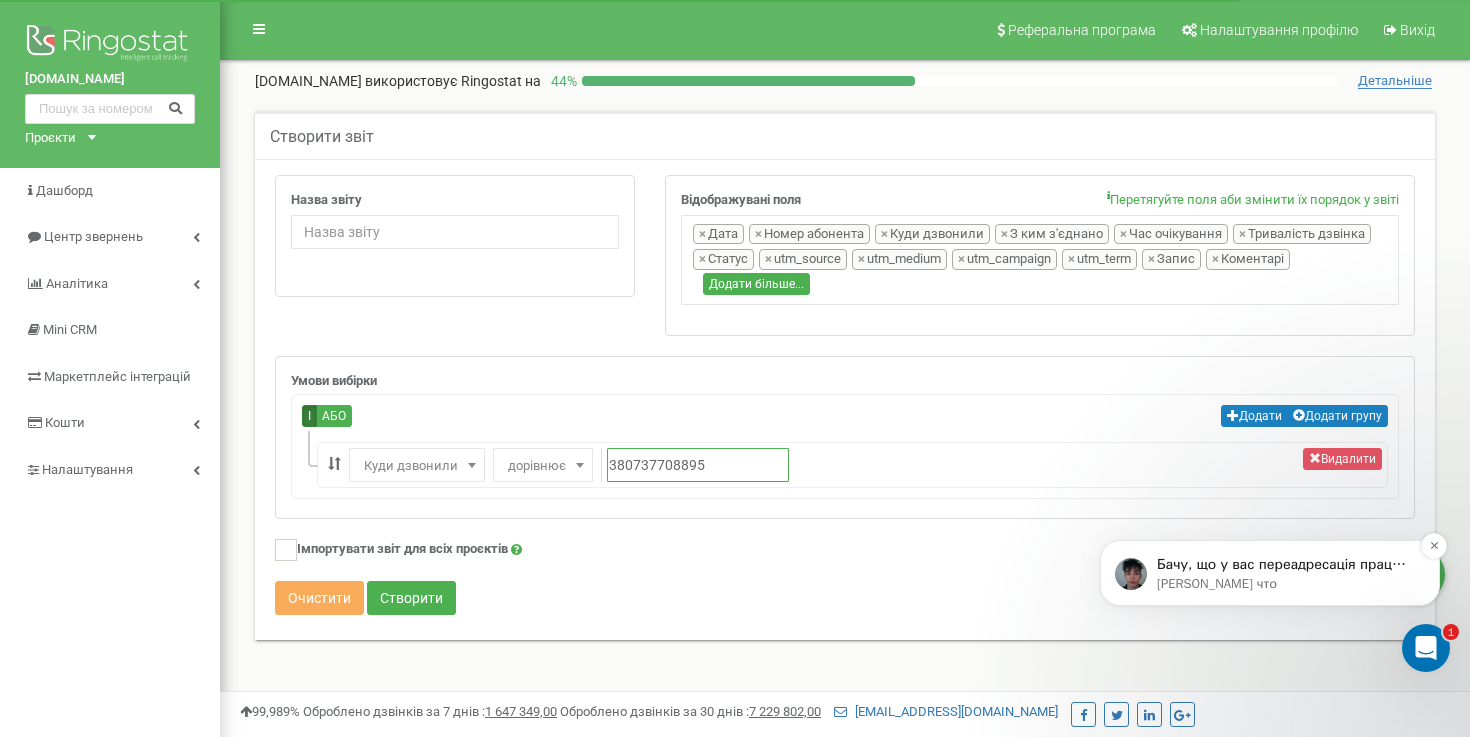 type on "380737708895" 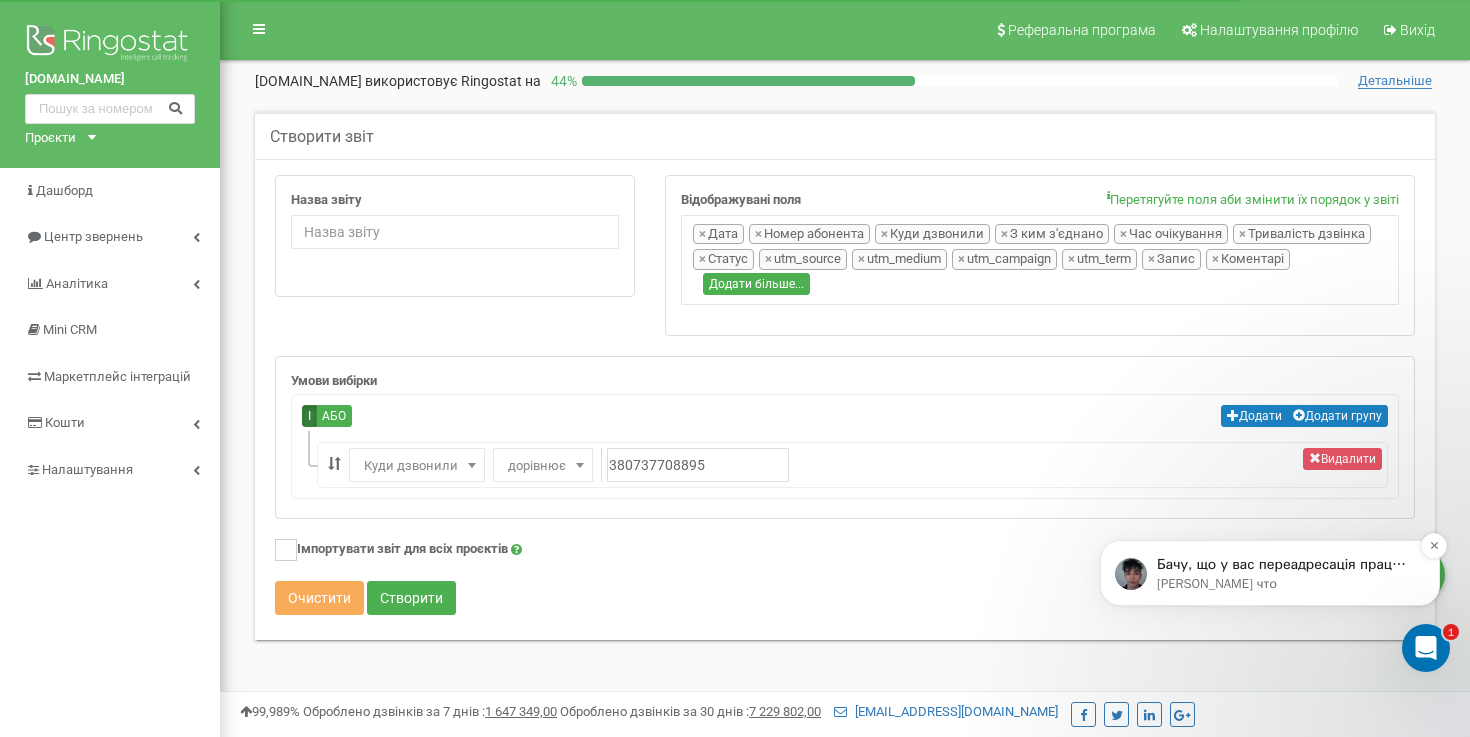 click on "Oleksandr • Только что" at bounding box center (1286, 584) 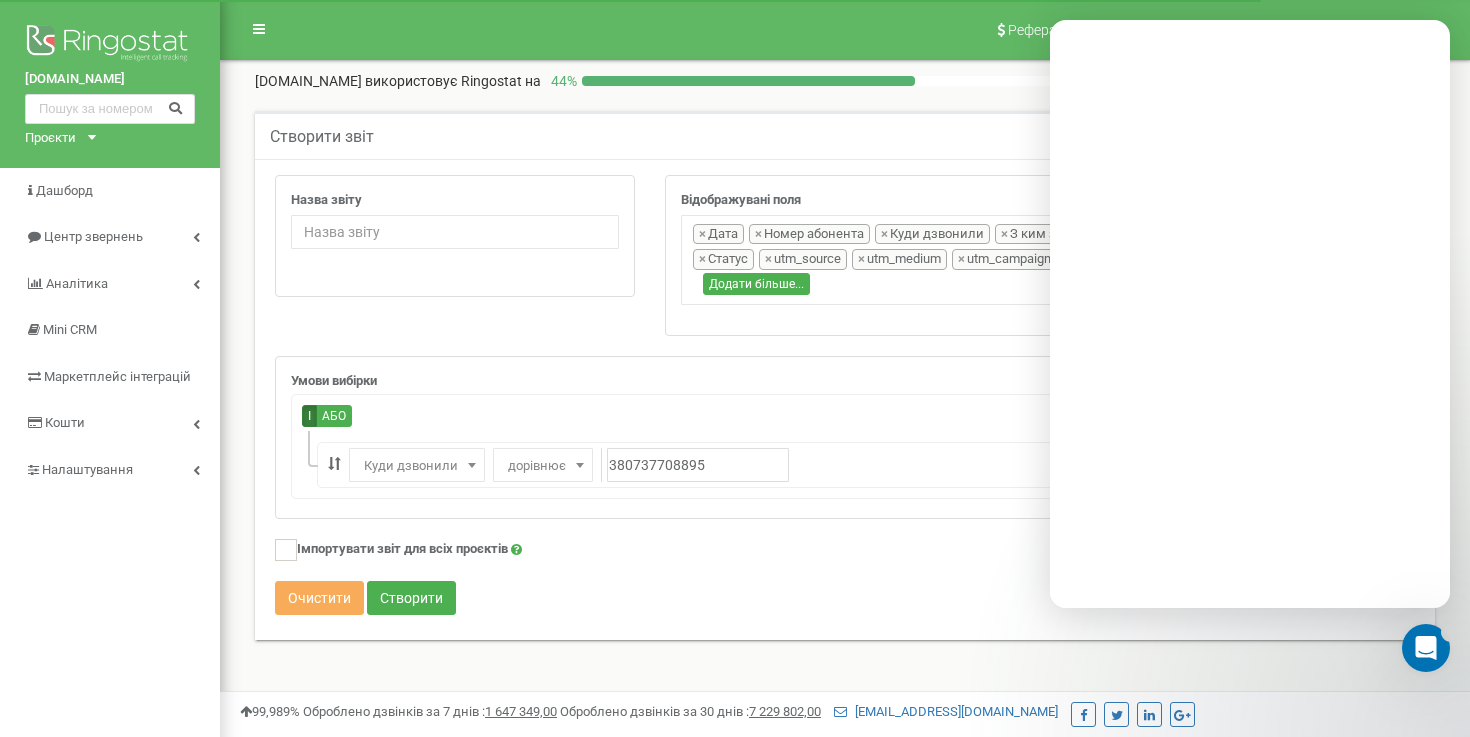 scroll, scrollTop: 0, scrollLeft: 0, axis: both 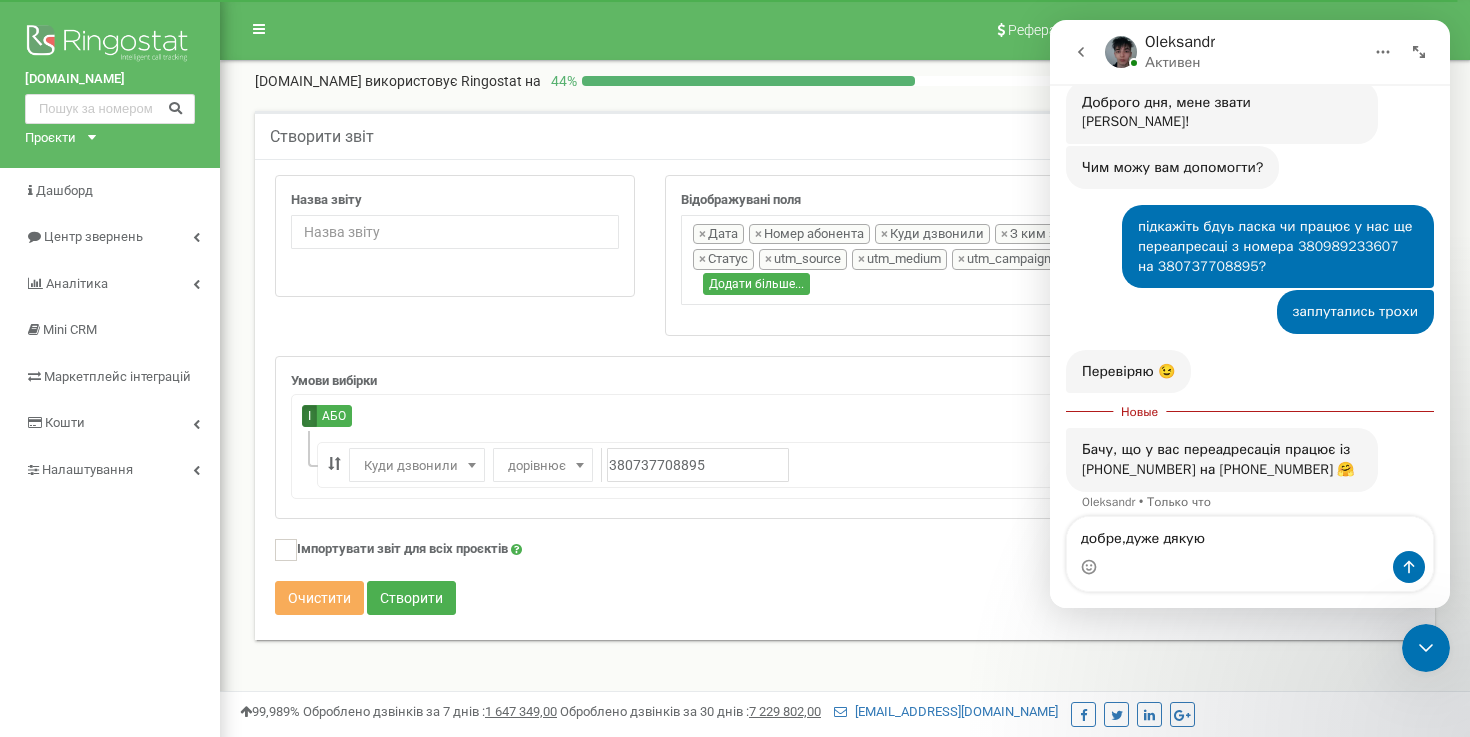 type on "добре,дуже дякую)" 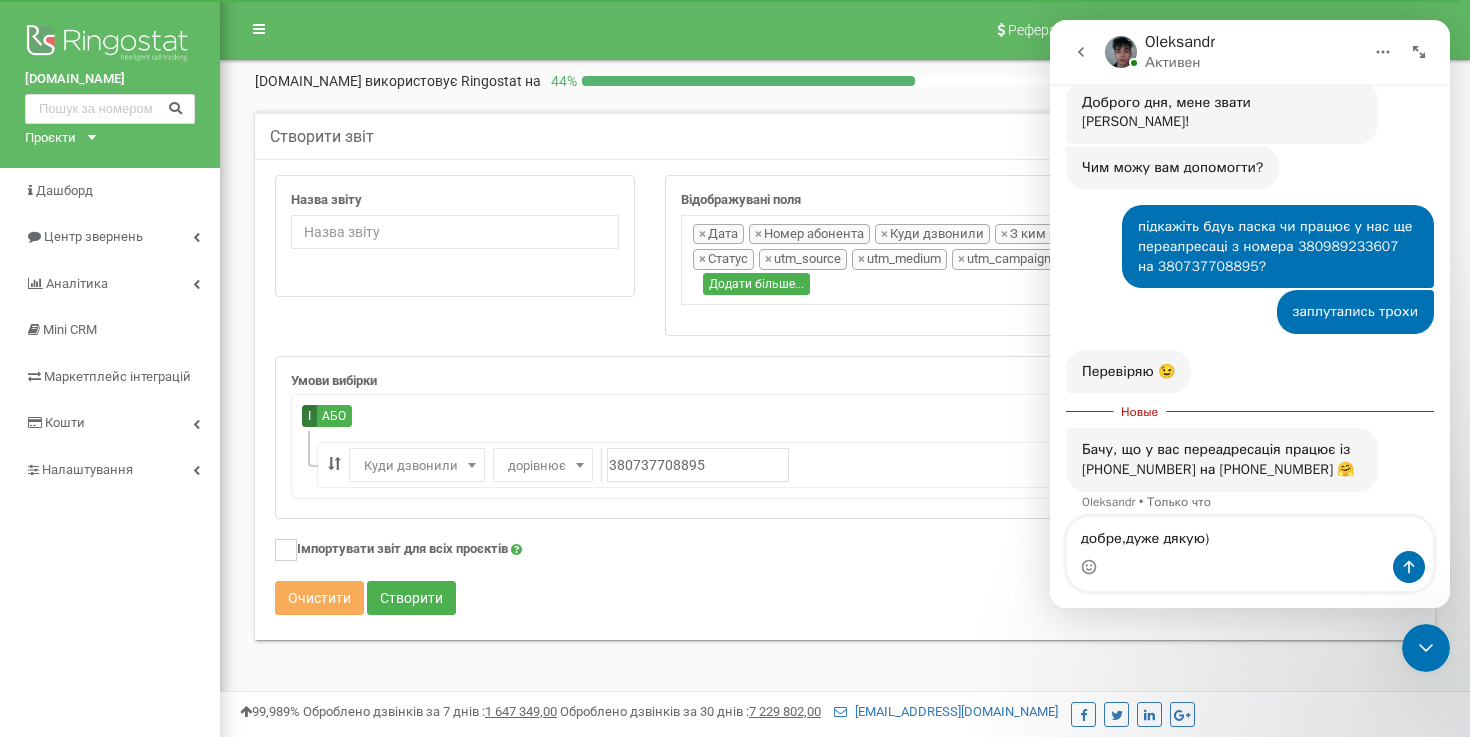 type 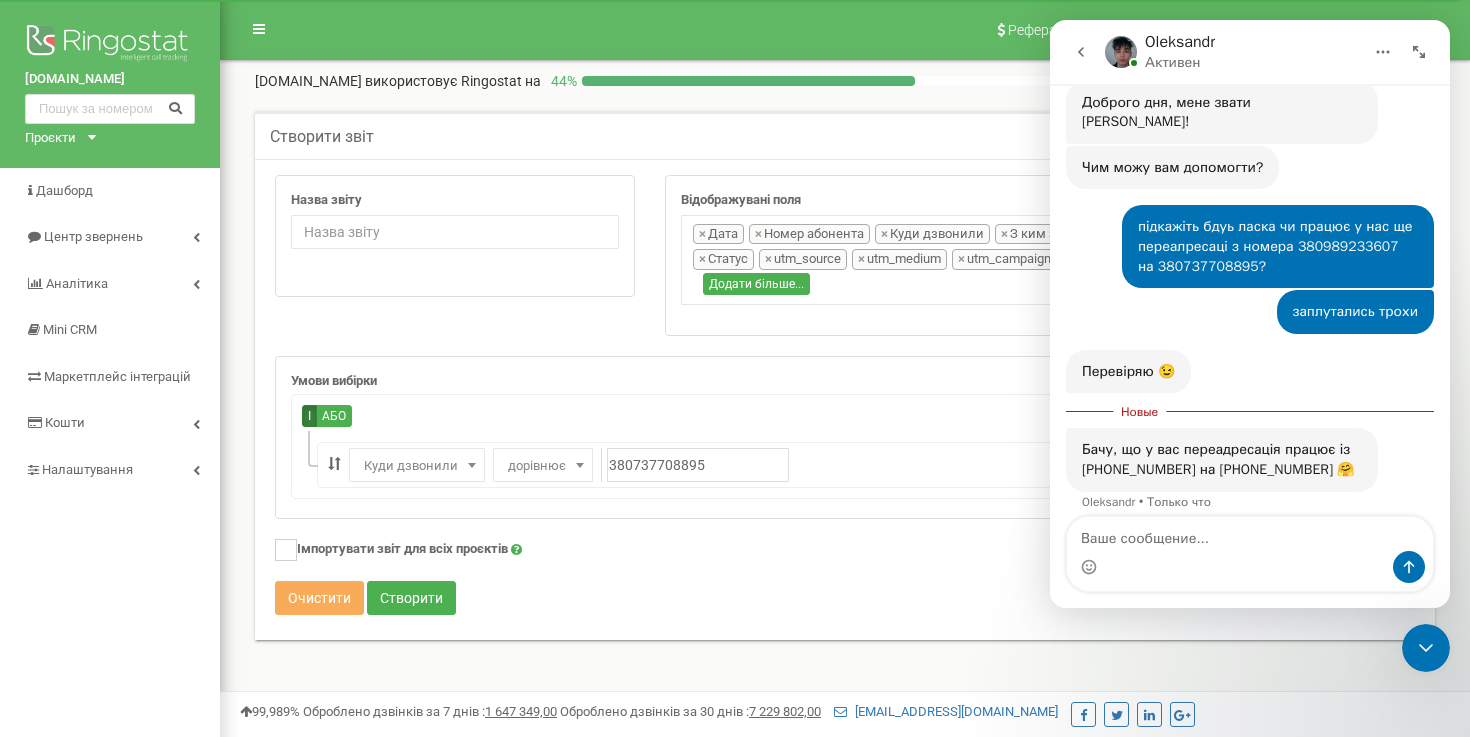 scroll, scrollTop: 211, scrollLeft: 0, axis: vertical 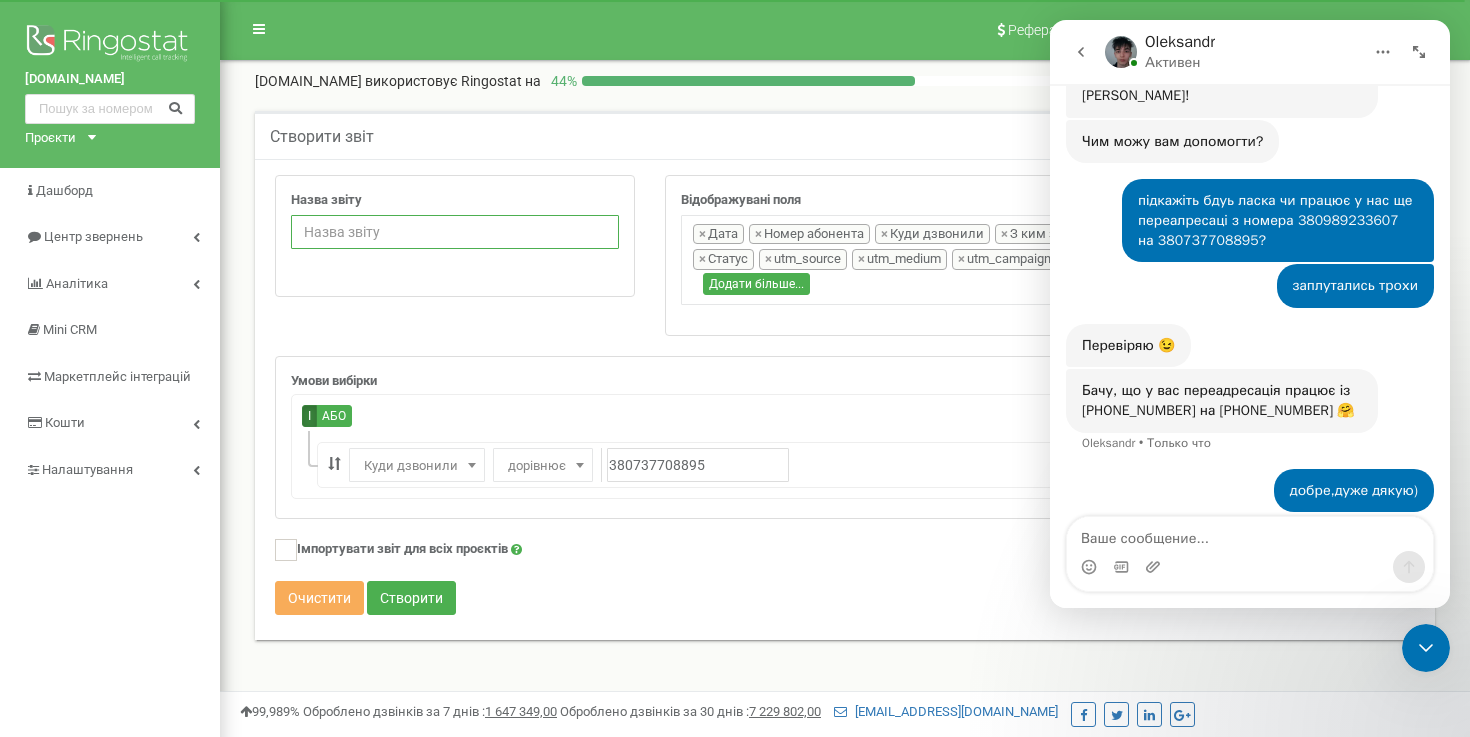 click on "Назва звіту" at bounding box center (455, 232) 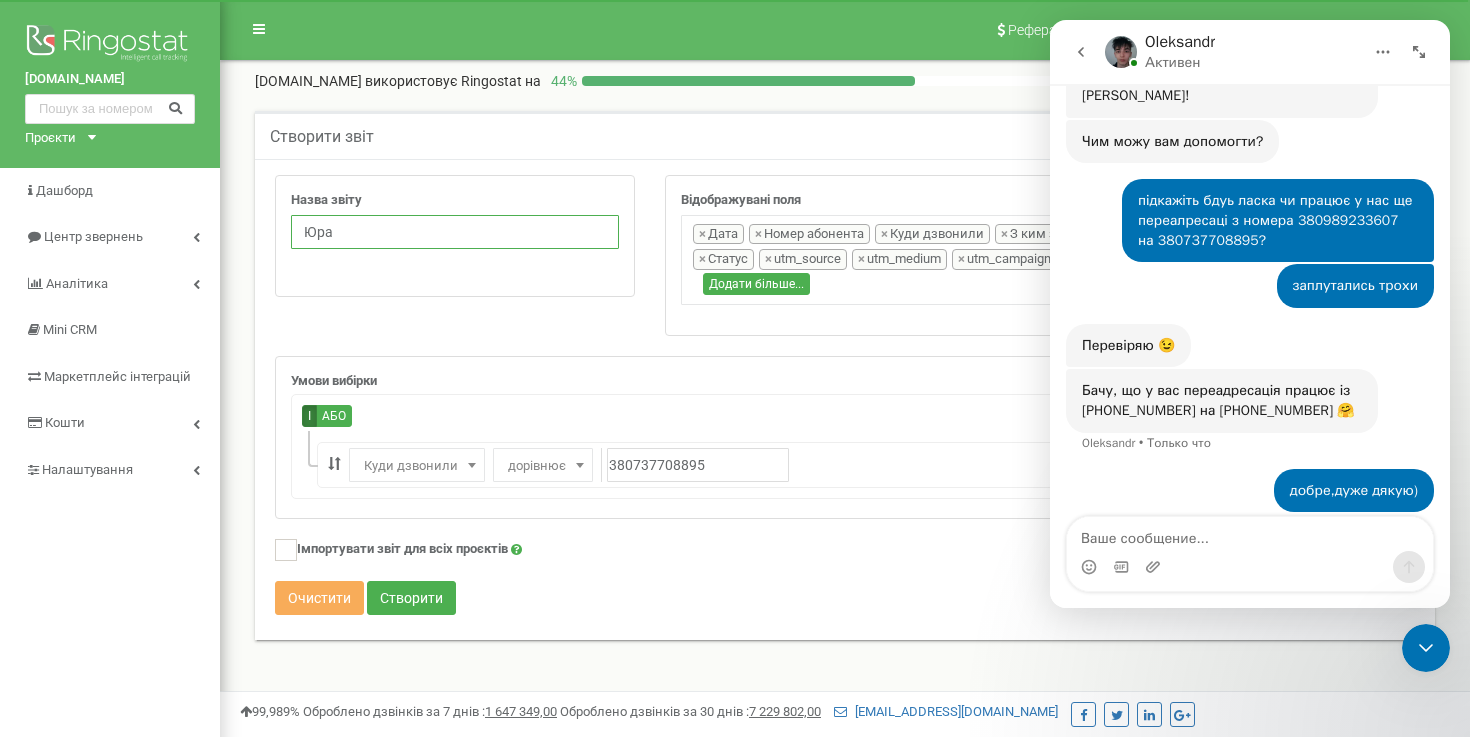 type on "Юра" 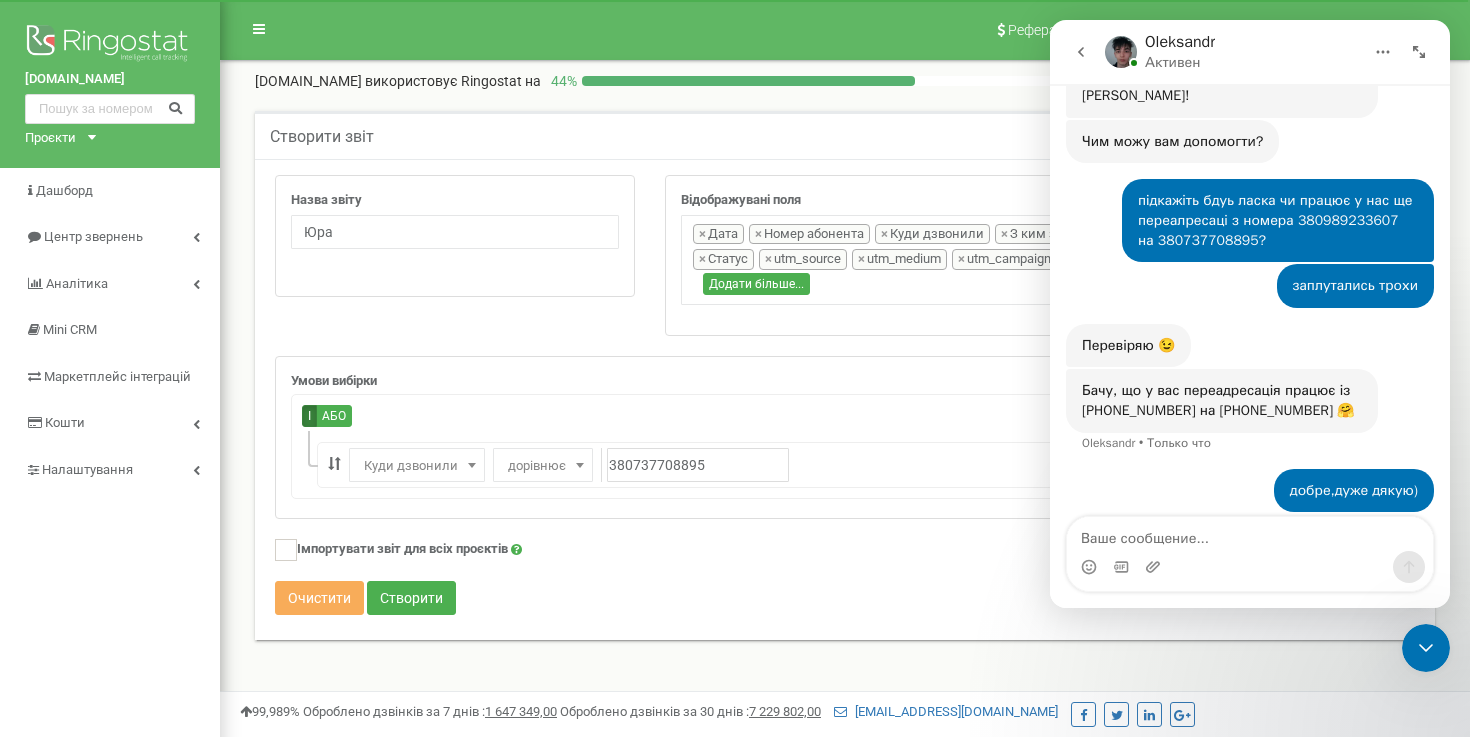 click at bounding box center (1426, 648) 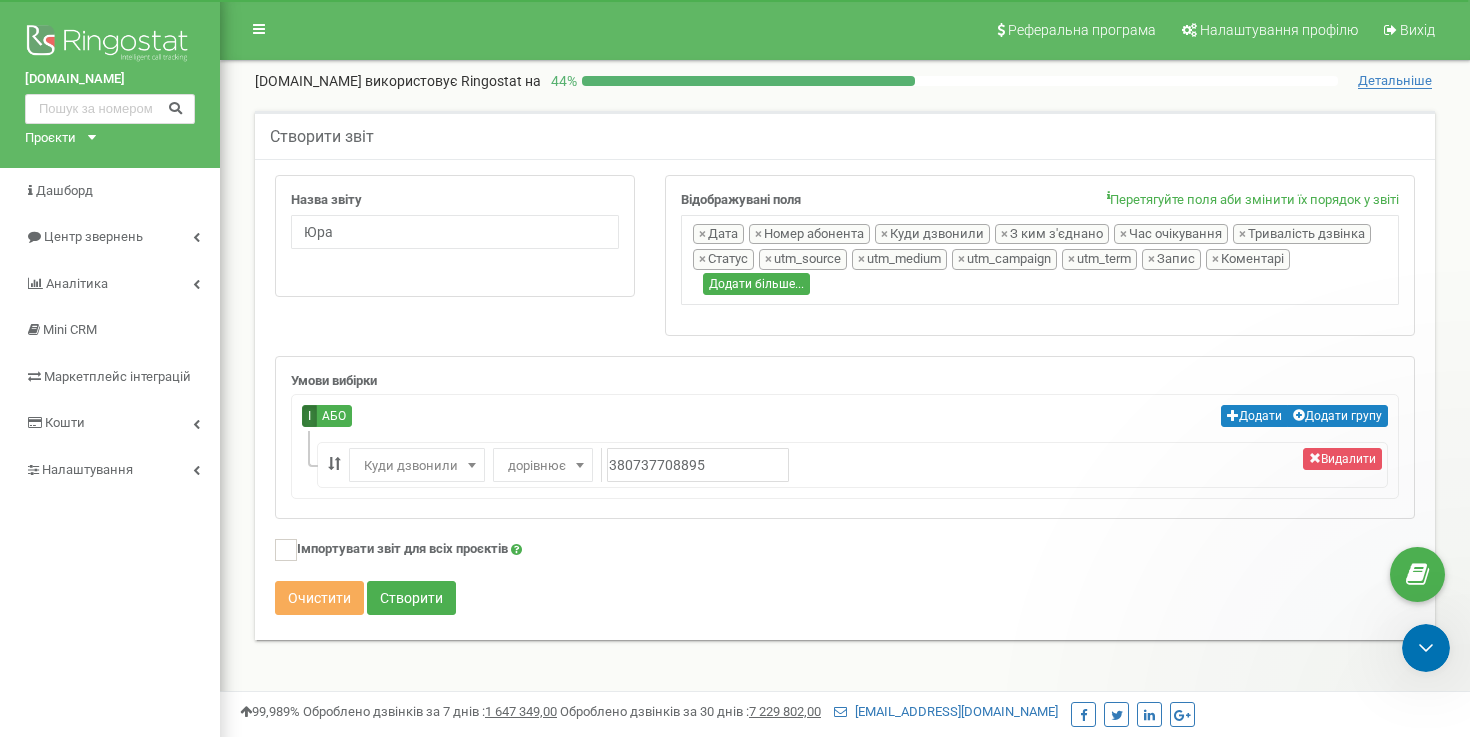 scroll, scrollTop: 0, scrollLeft: 0, axis: both 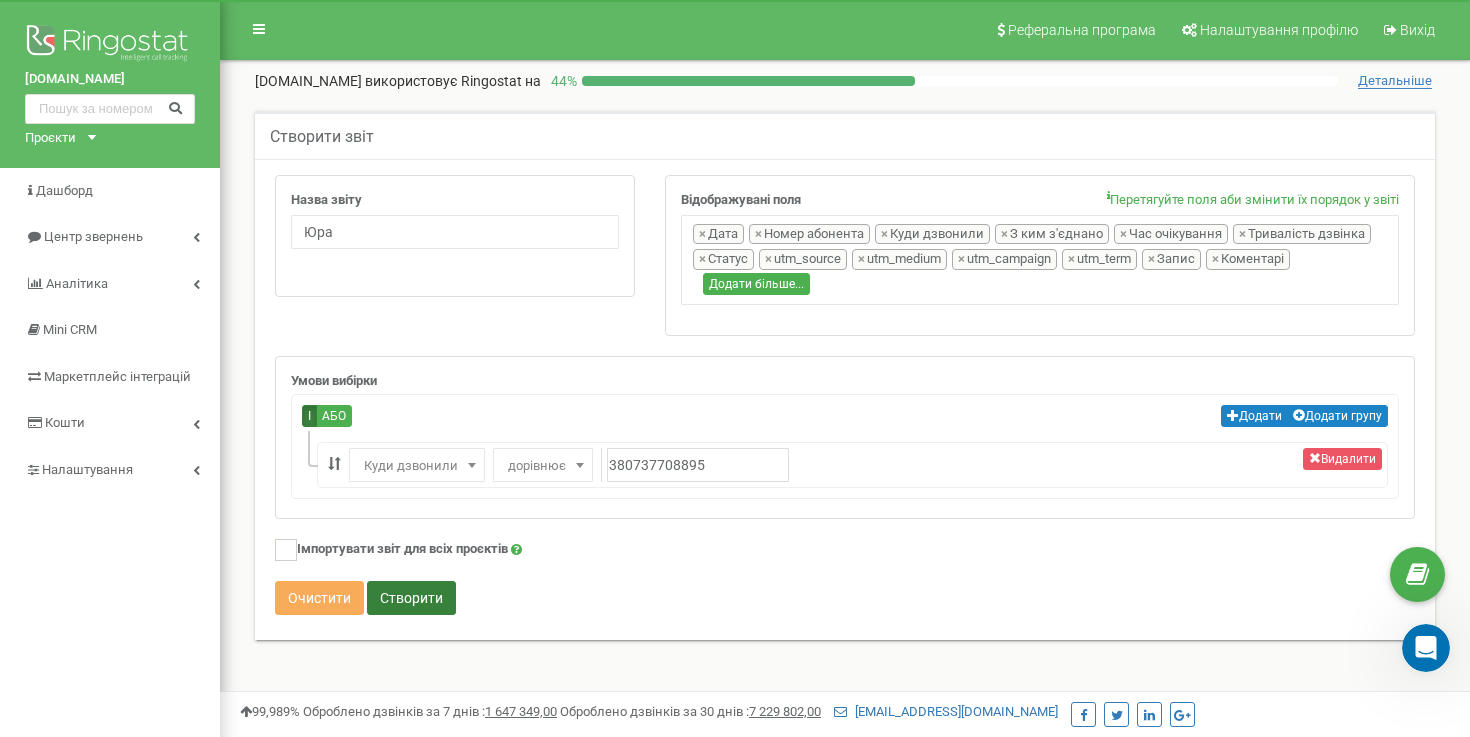 click on "Створити" at bounding box center [411, 598] 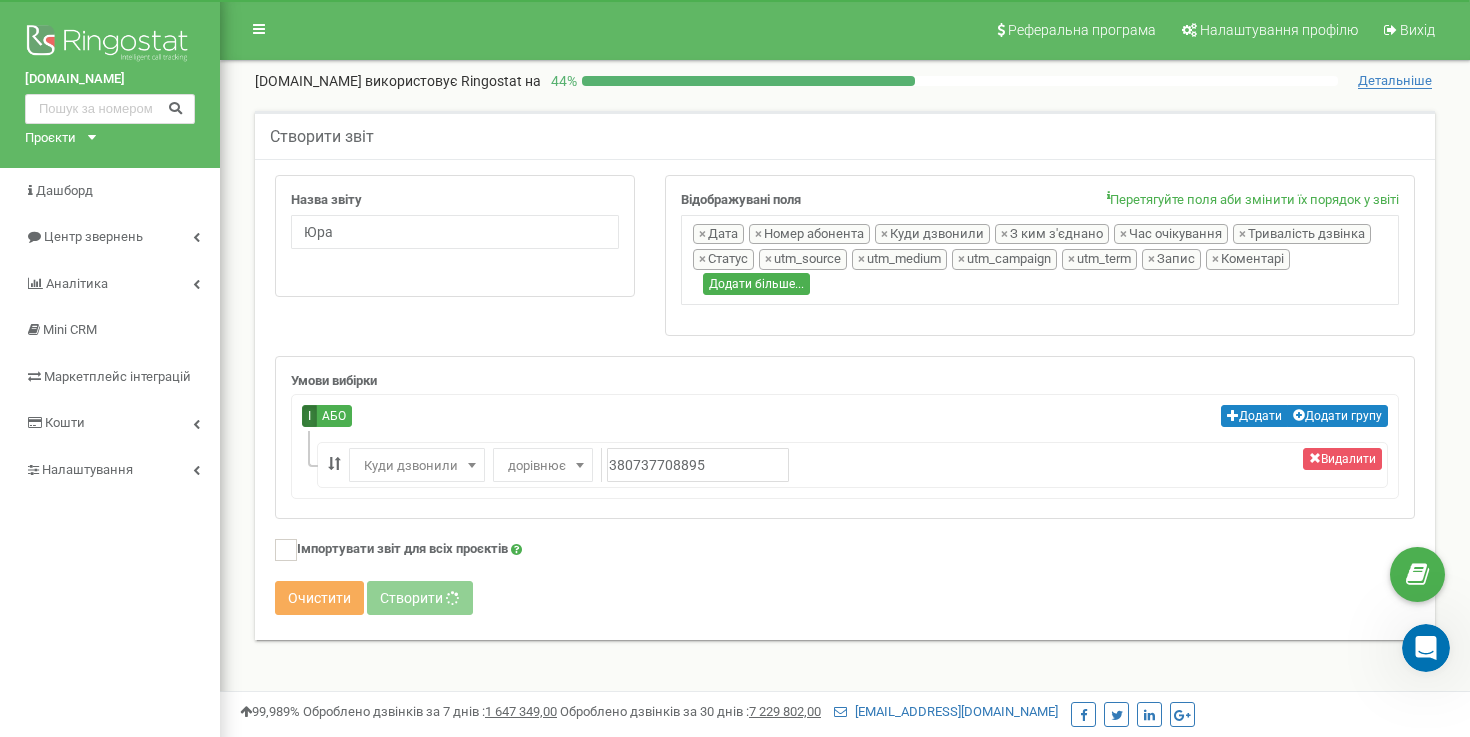 scroll, scrollTop: 288, scrollLeft: 0, axis: vertical 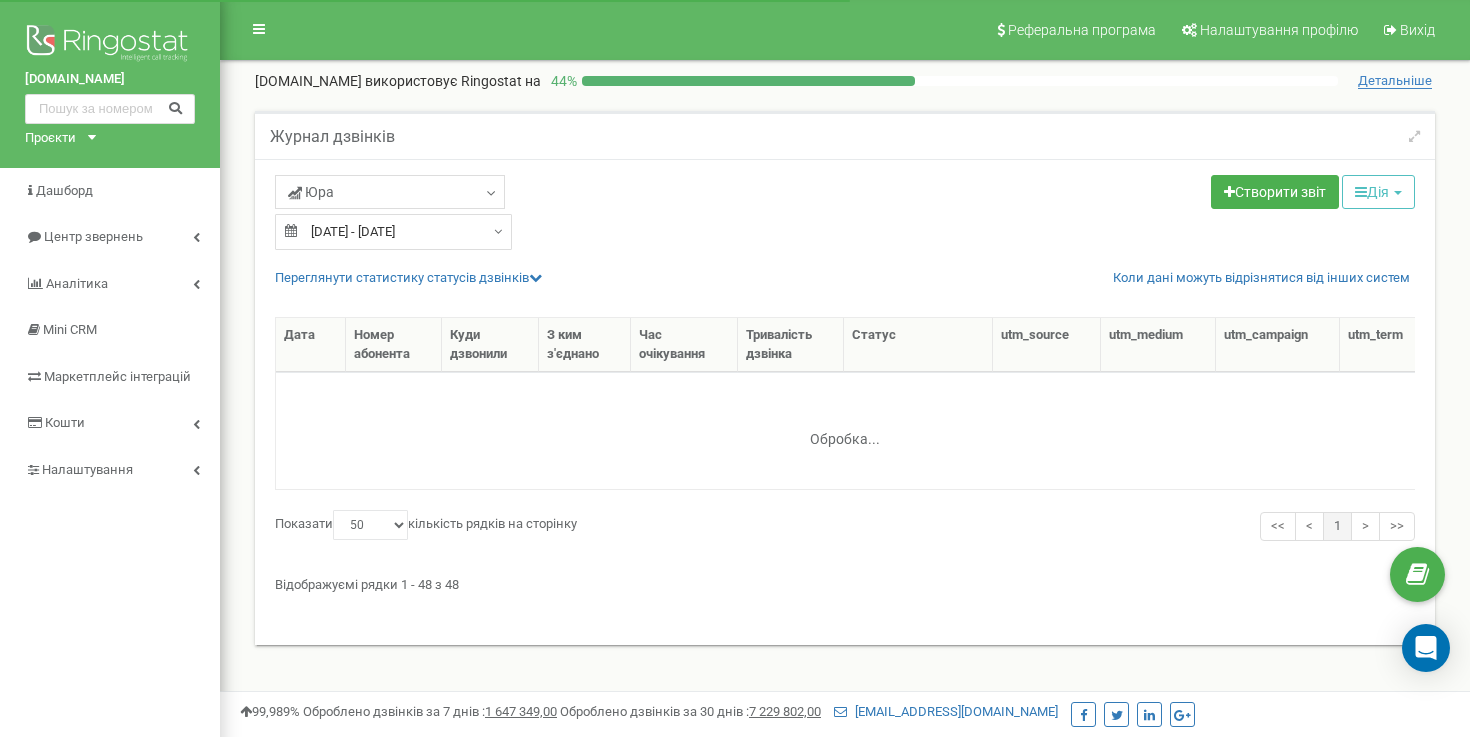 select on "50" 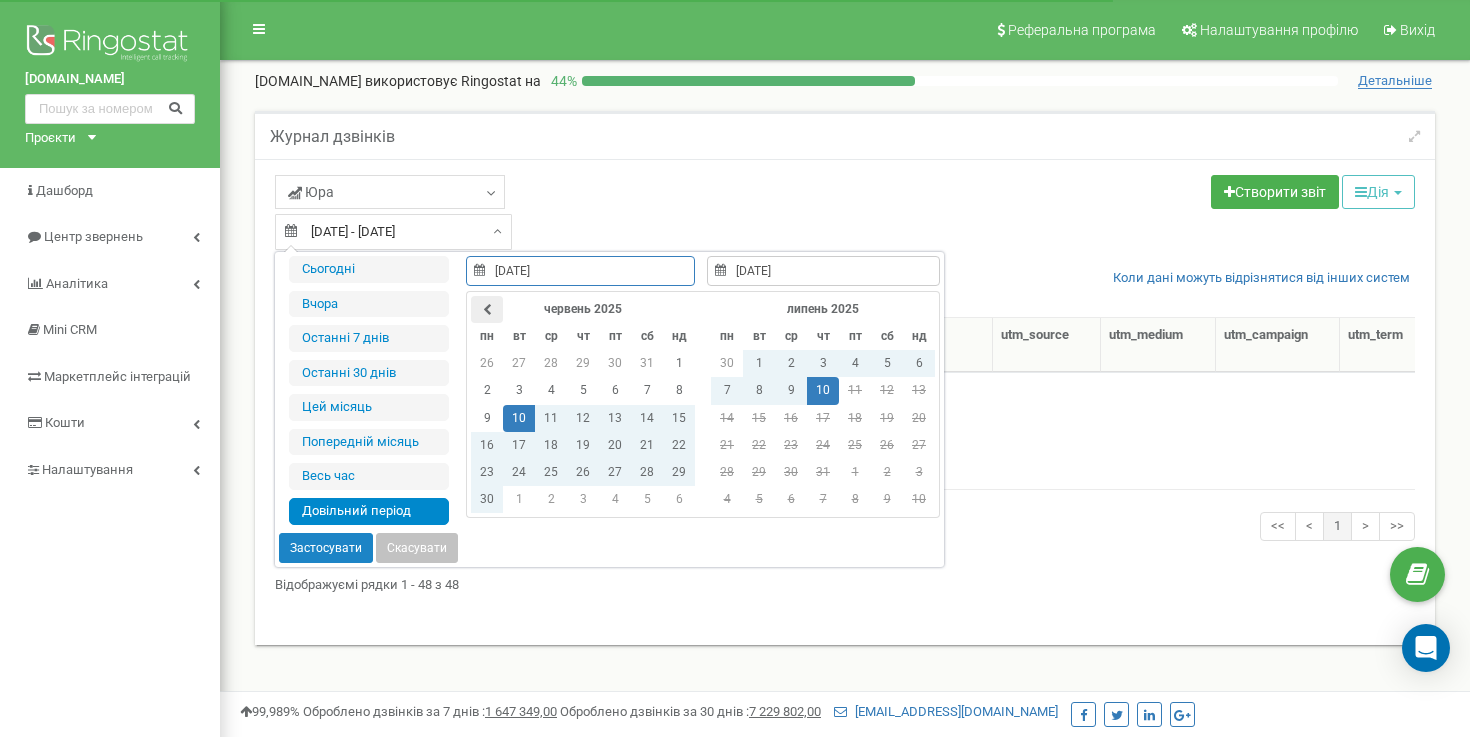 click at bounding box center (487, 310) 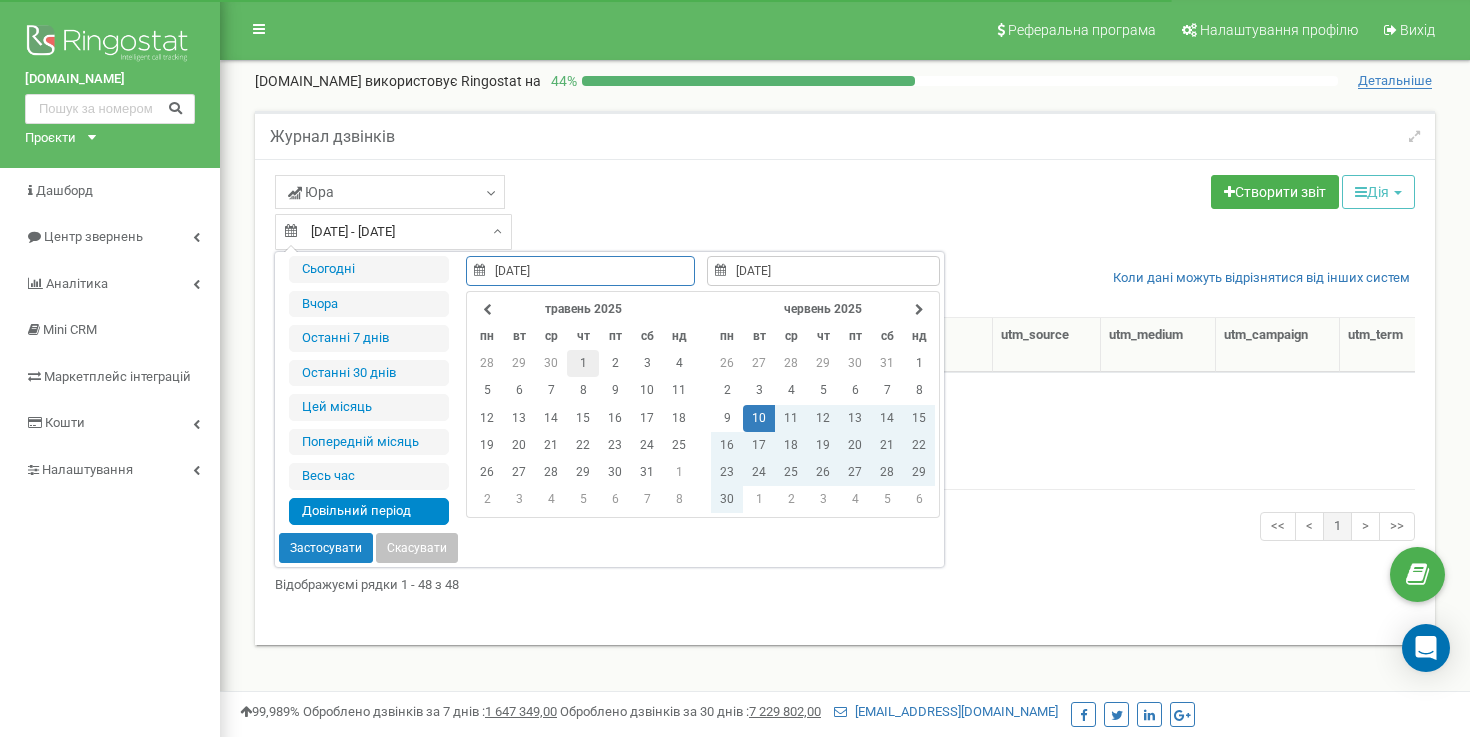 type on "[DATE]" 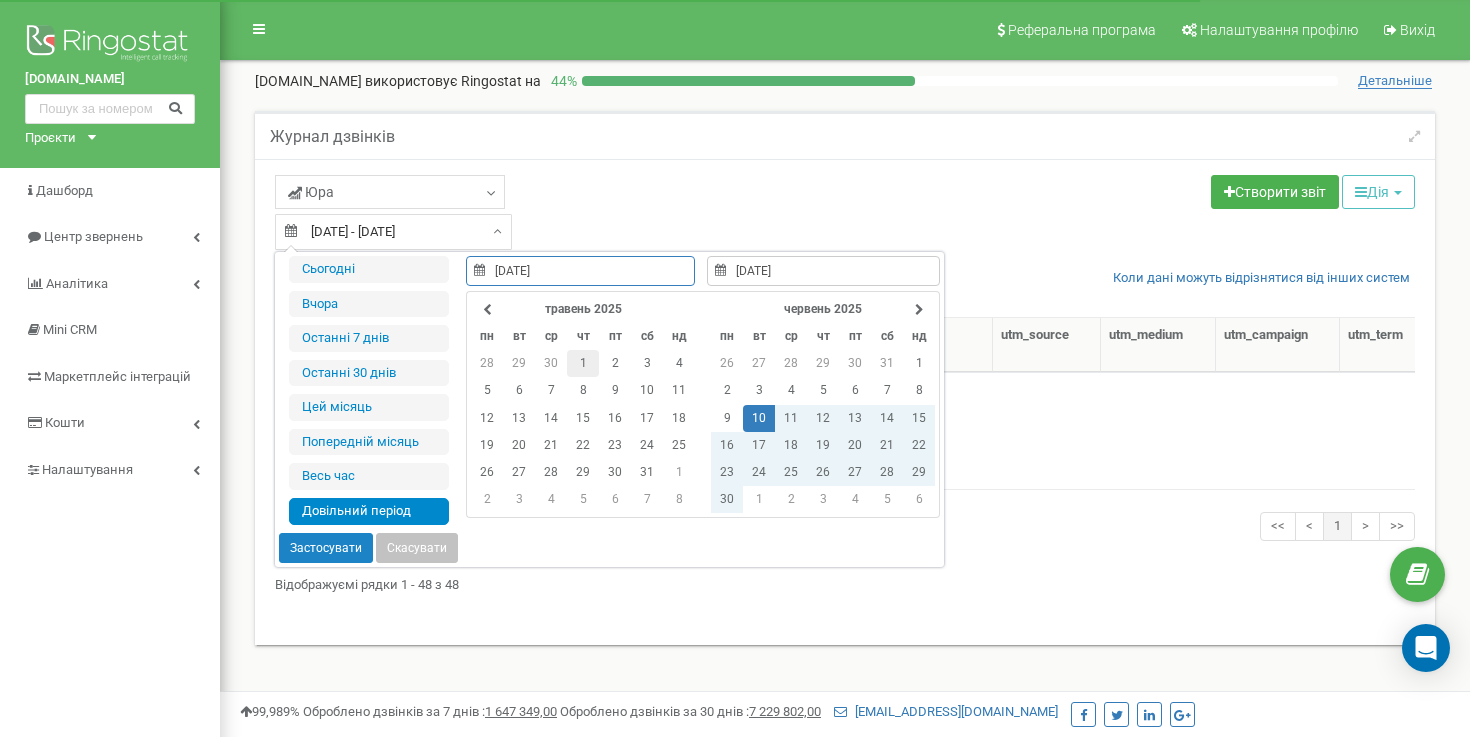 click on "1" at bounding box center [583, 363] 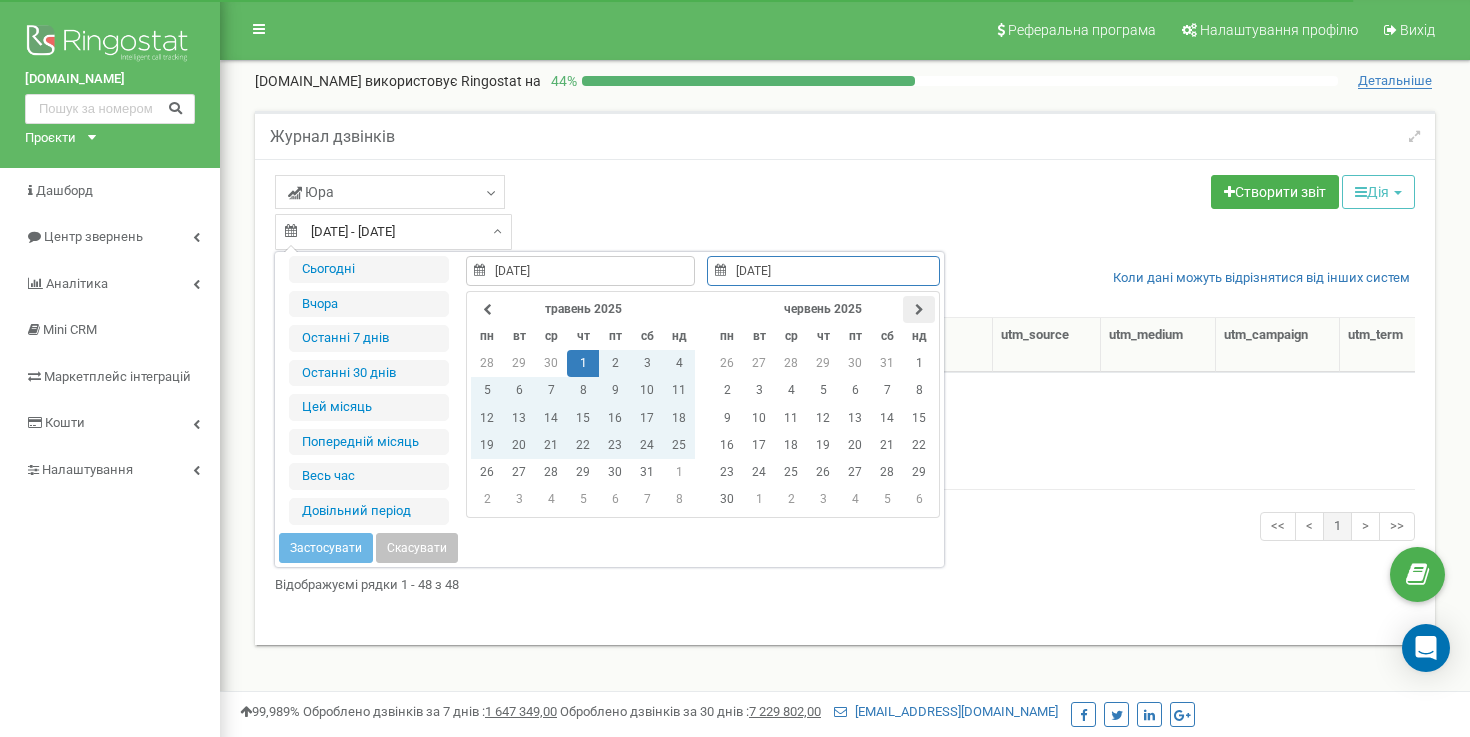 click at bounding box center (919, 310) 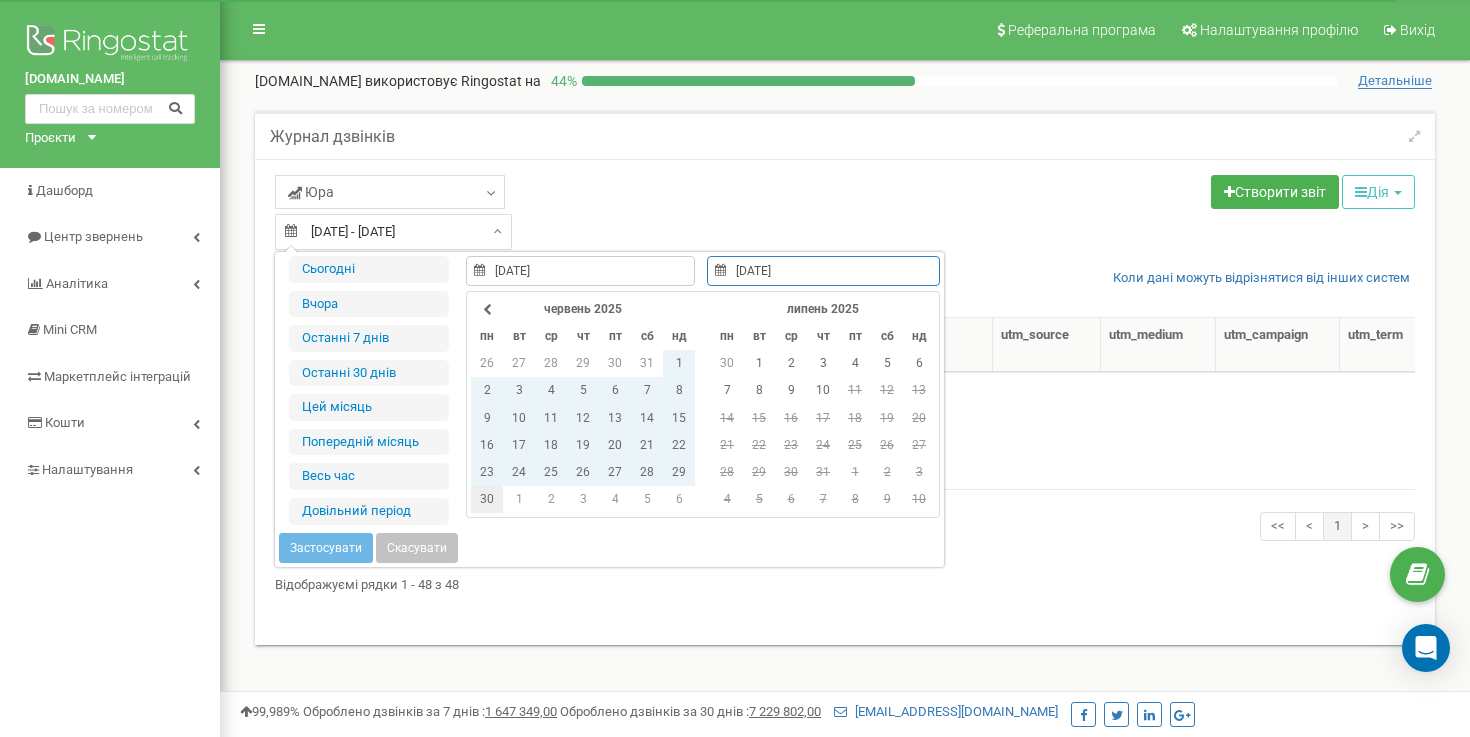 type on "[DATE]" 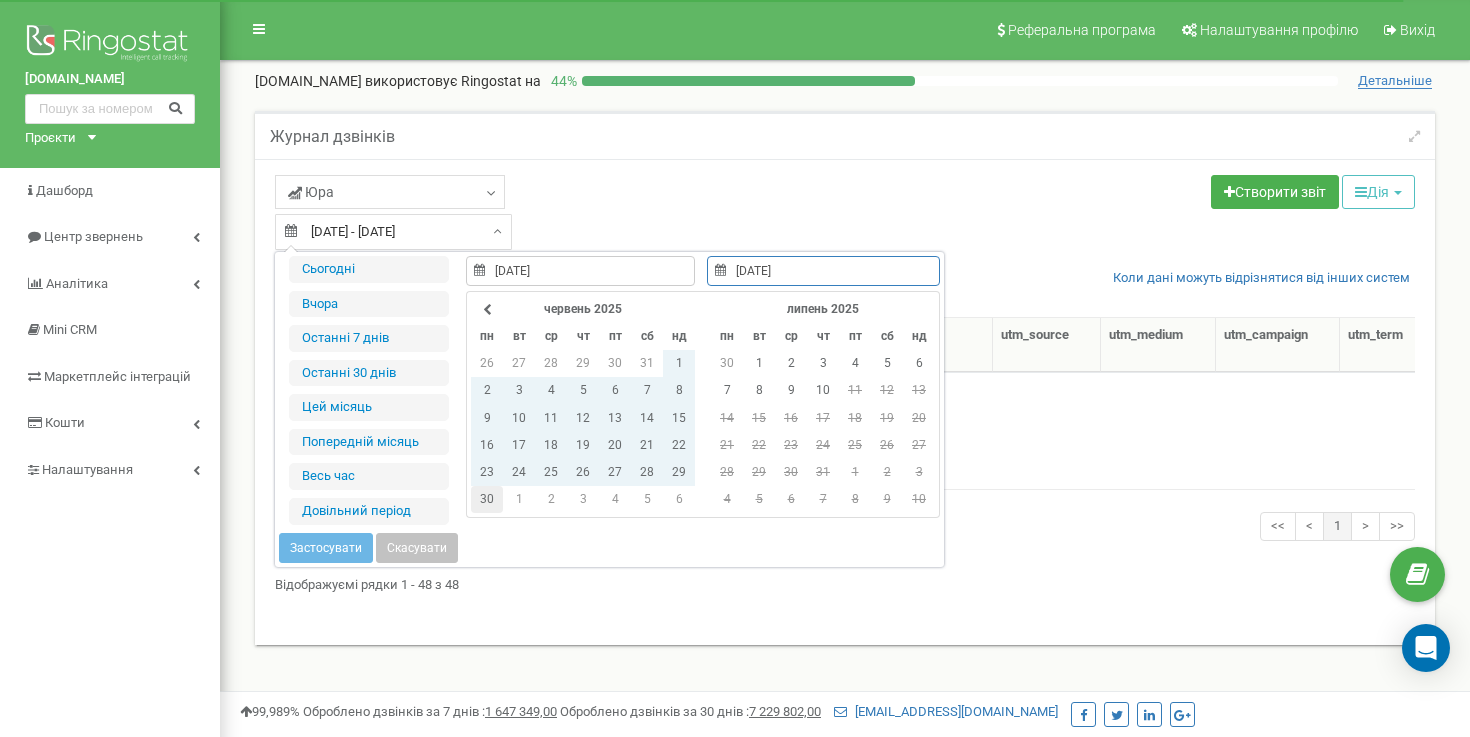 click on "30" at bounding box center (487, 499) 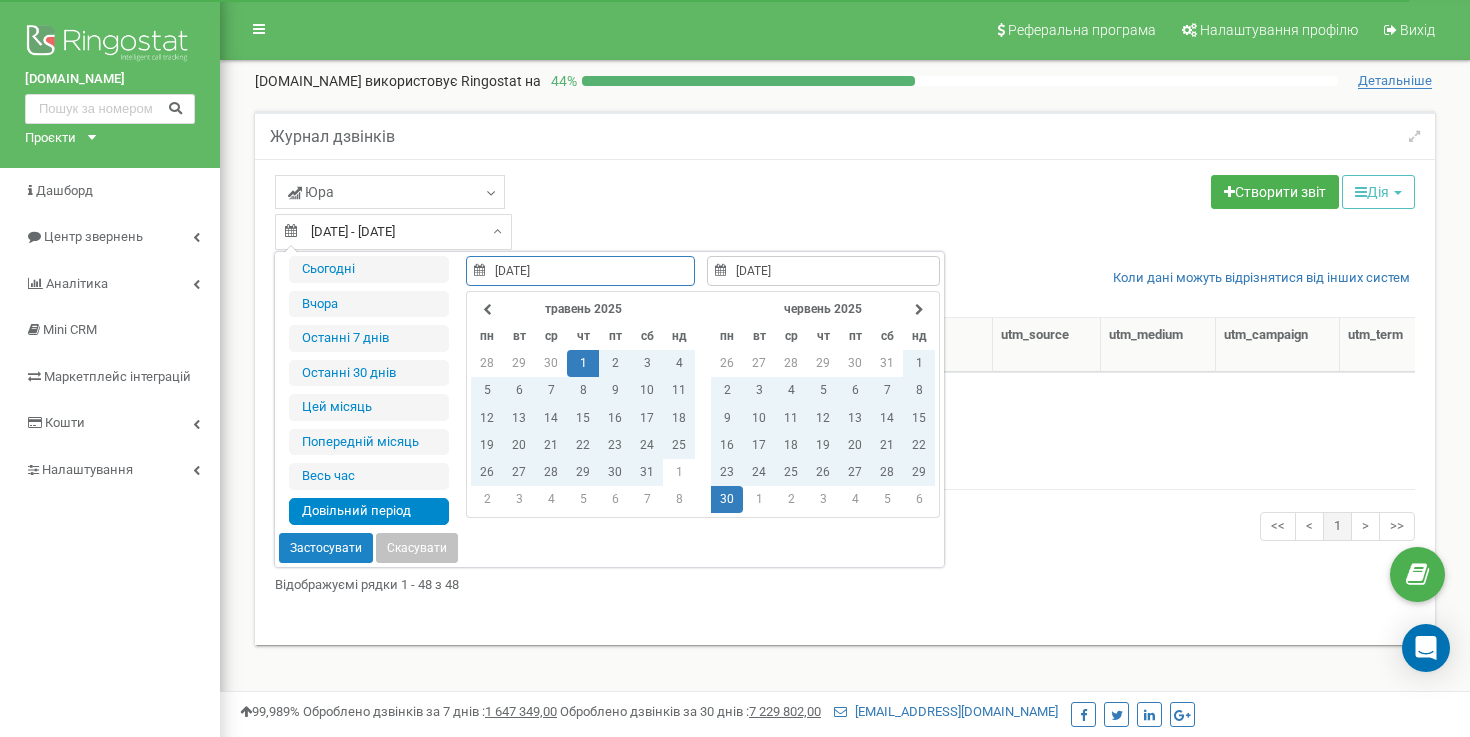 type on "[DATE]" 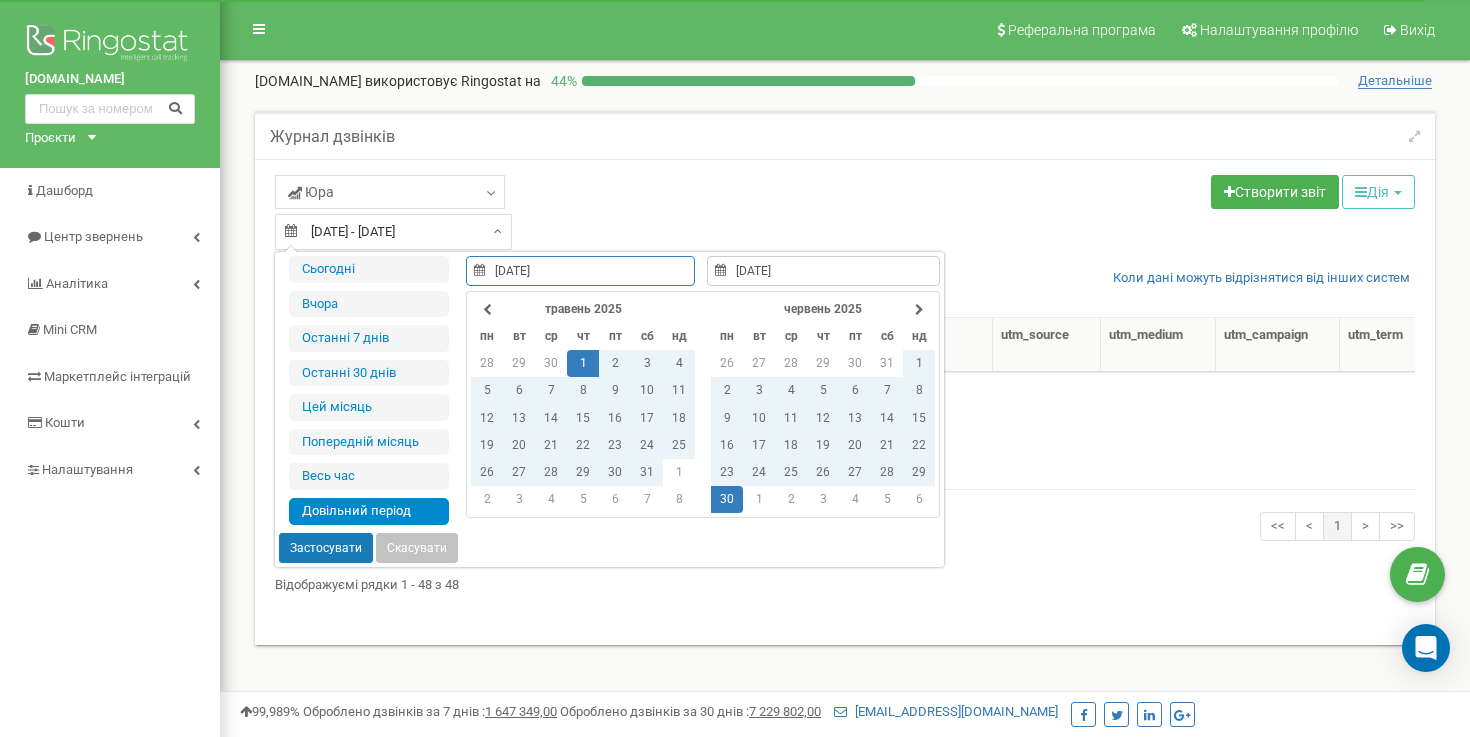 click on "Застосувати" at bounding box center [326, 548] 